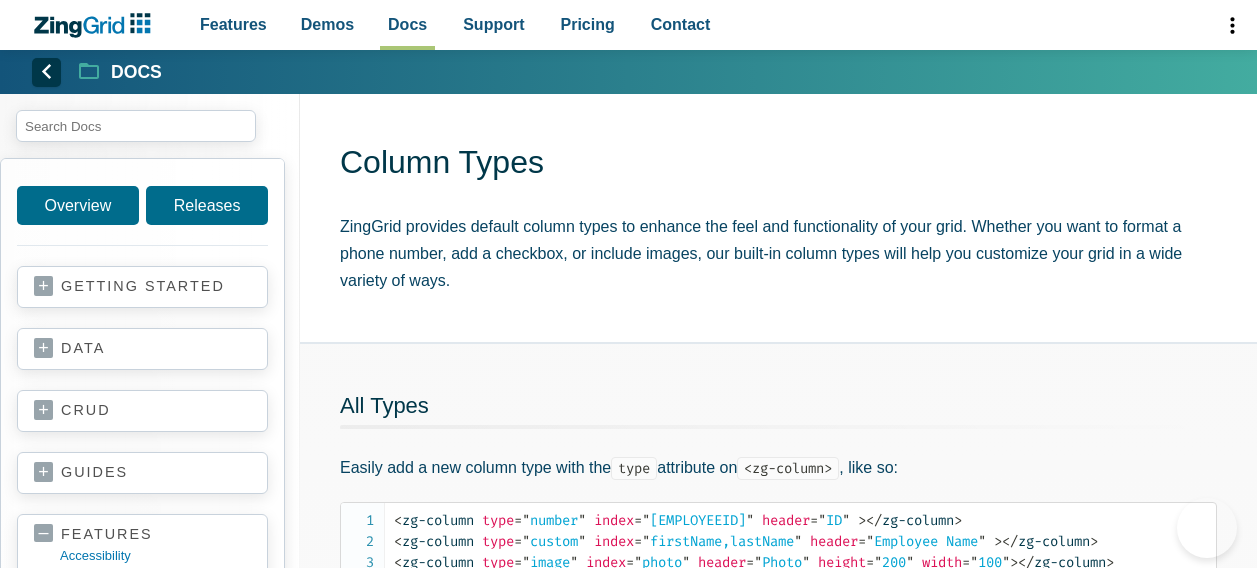 scroll, scrollTop: 0, scrollLeft: 0, axis: both 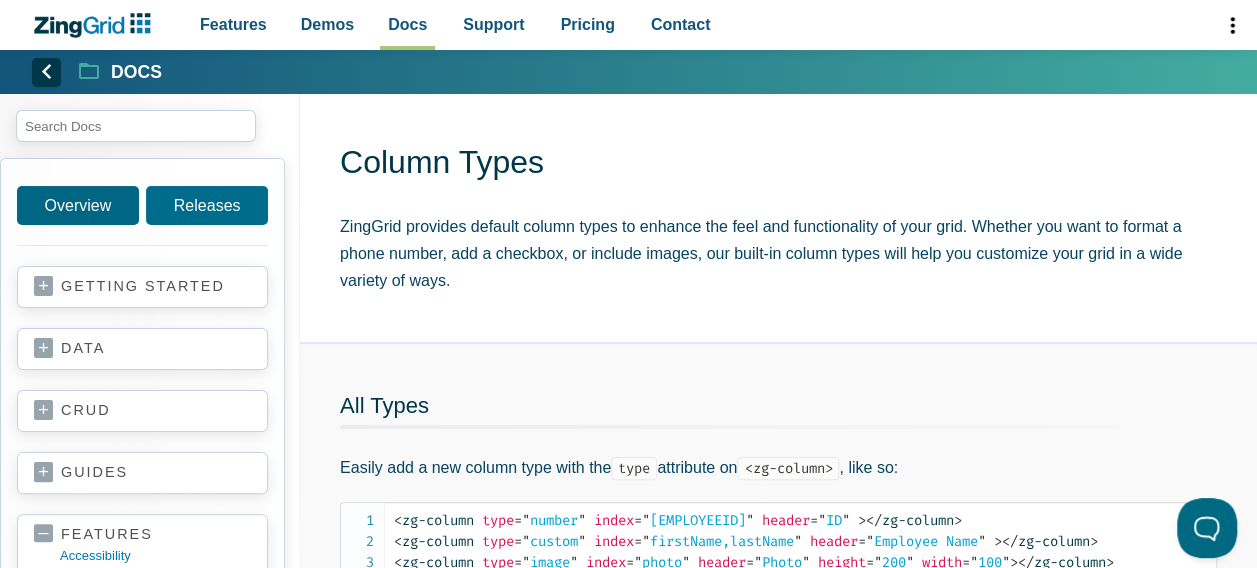 click on "Overview" at bounding box center [78, 205] 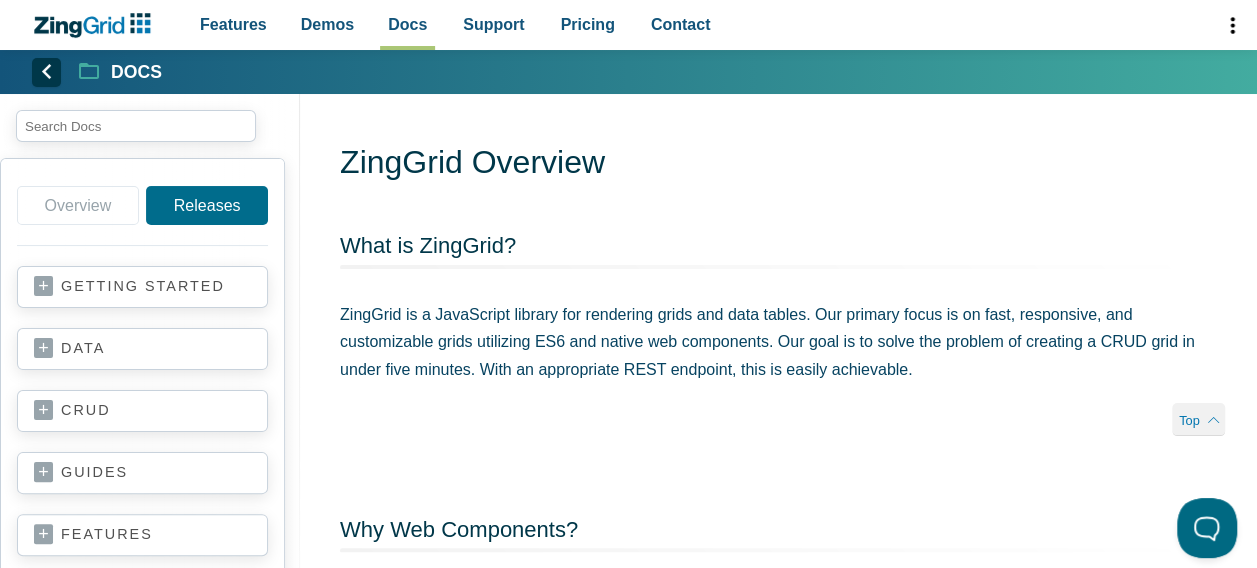 scroll, scrollTop: 0, scrollLeft: 0, axis: both 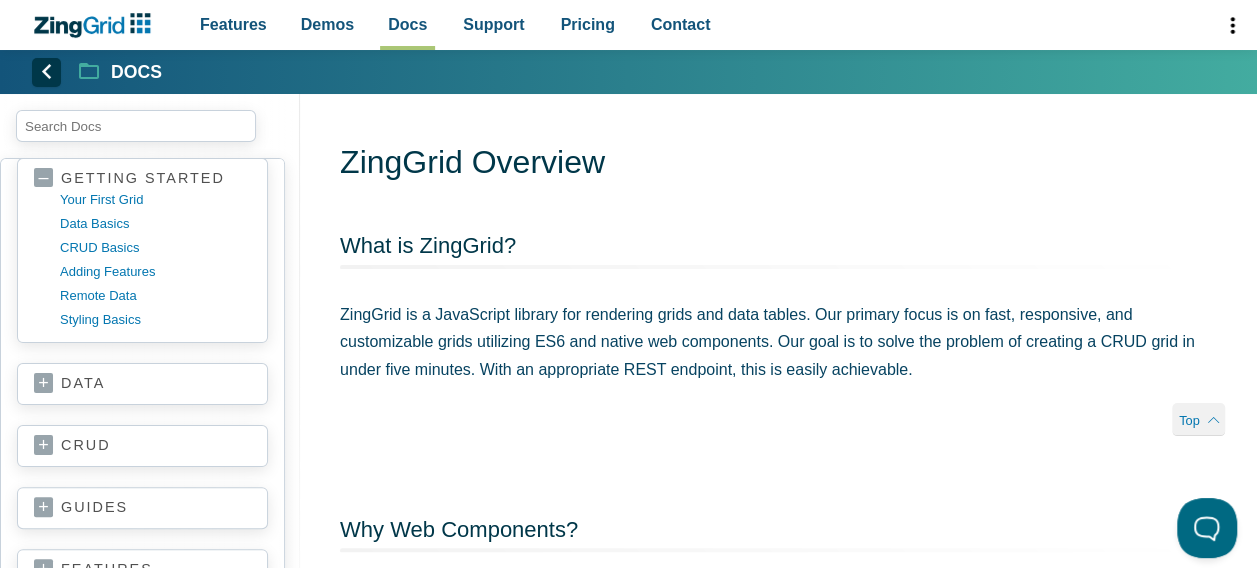 click on "data" at bounding box center [142, 384] 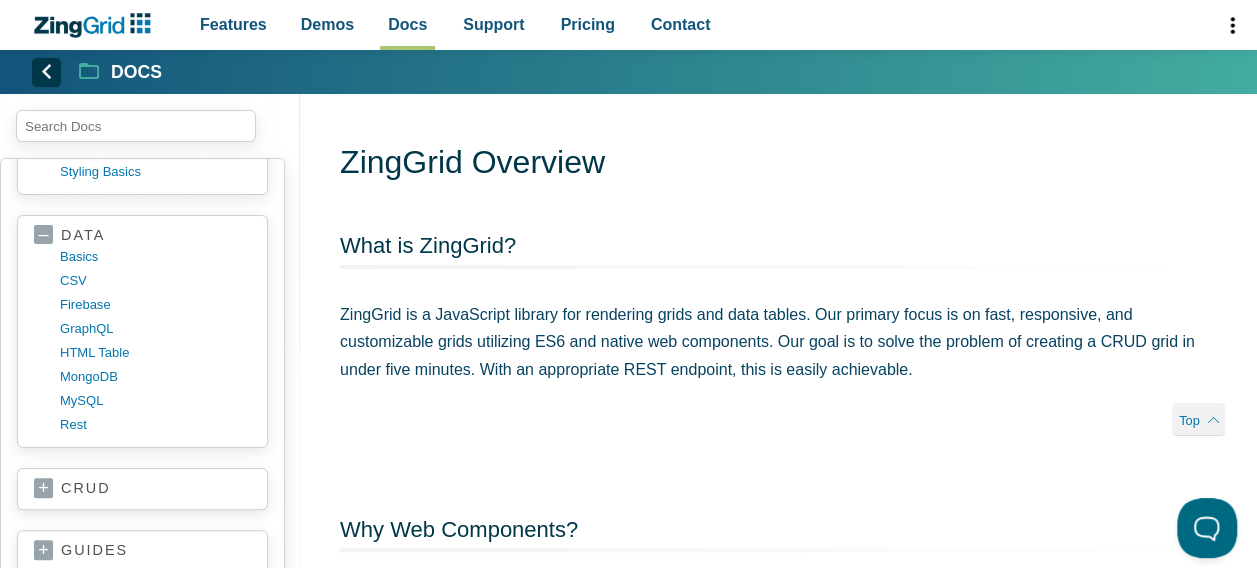 scroll, scrollTop: 258, scrollLeft: 0, axis: vertical 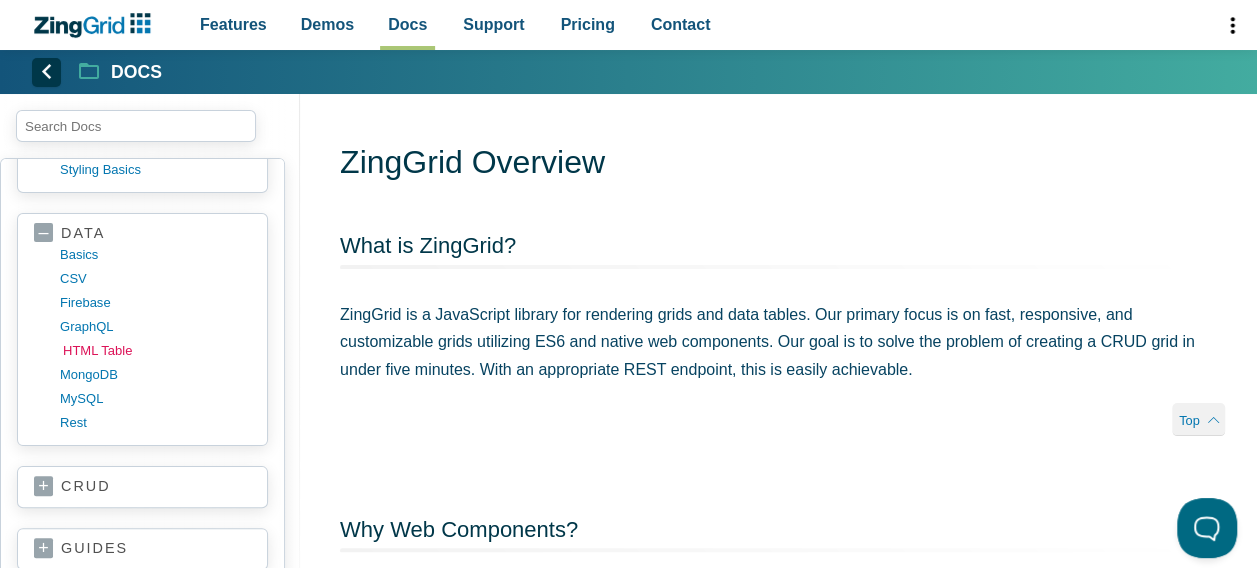 click on "HTML table" at bounding box center [158, 351] 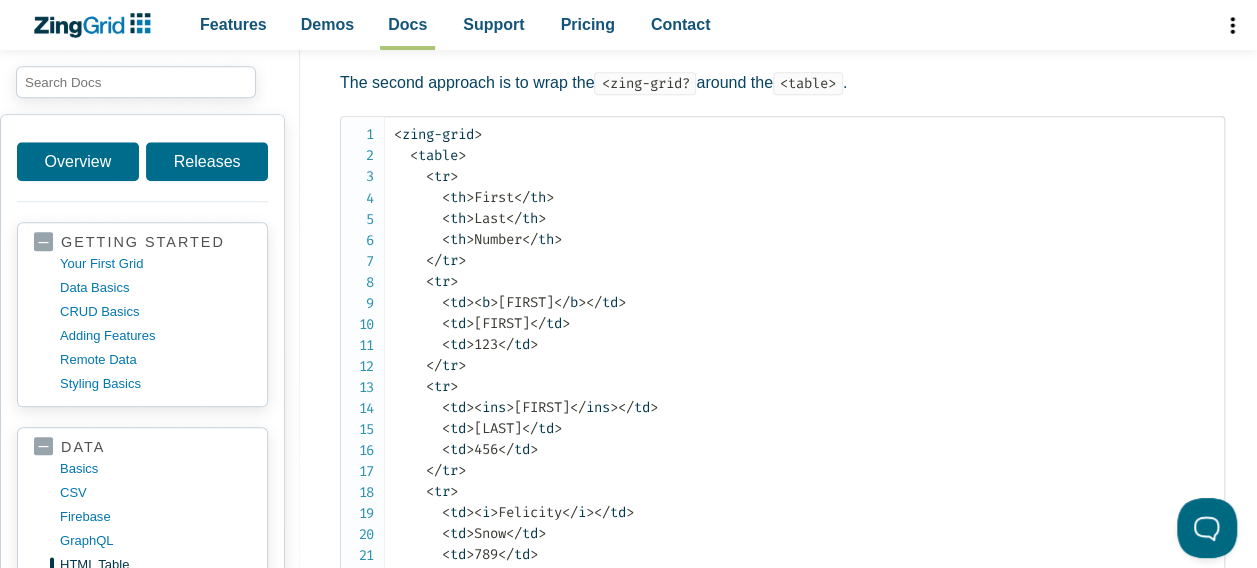 scroll, scrollTop: 790, scrollLeft: 0, axis: vertical 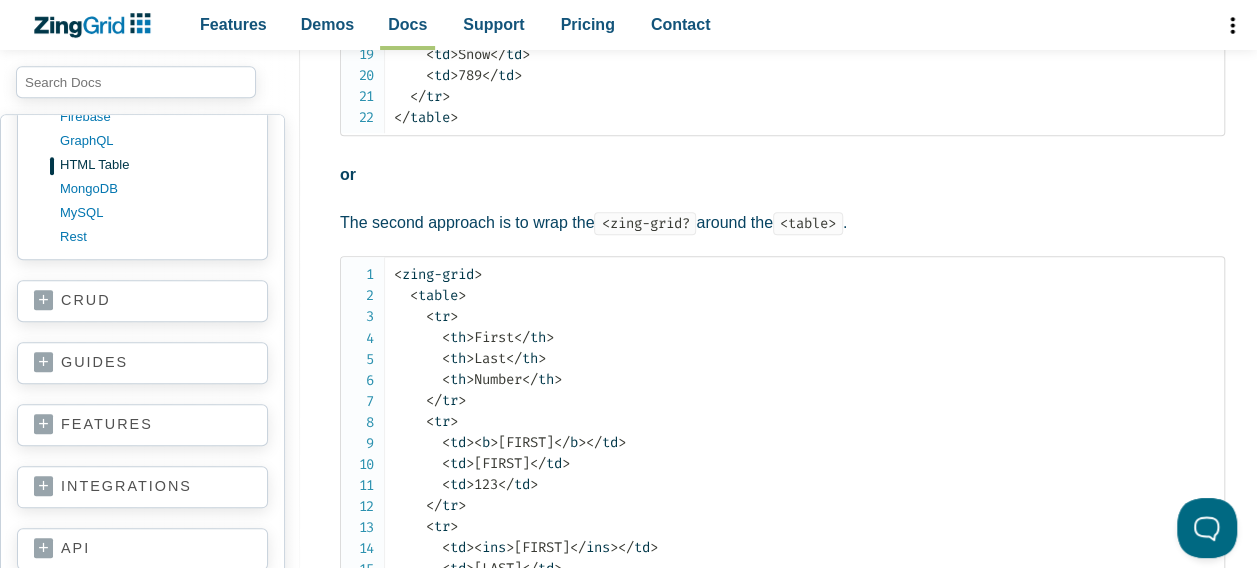 click on "crud" at bounding box center (142, 301) 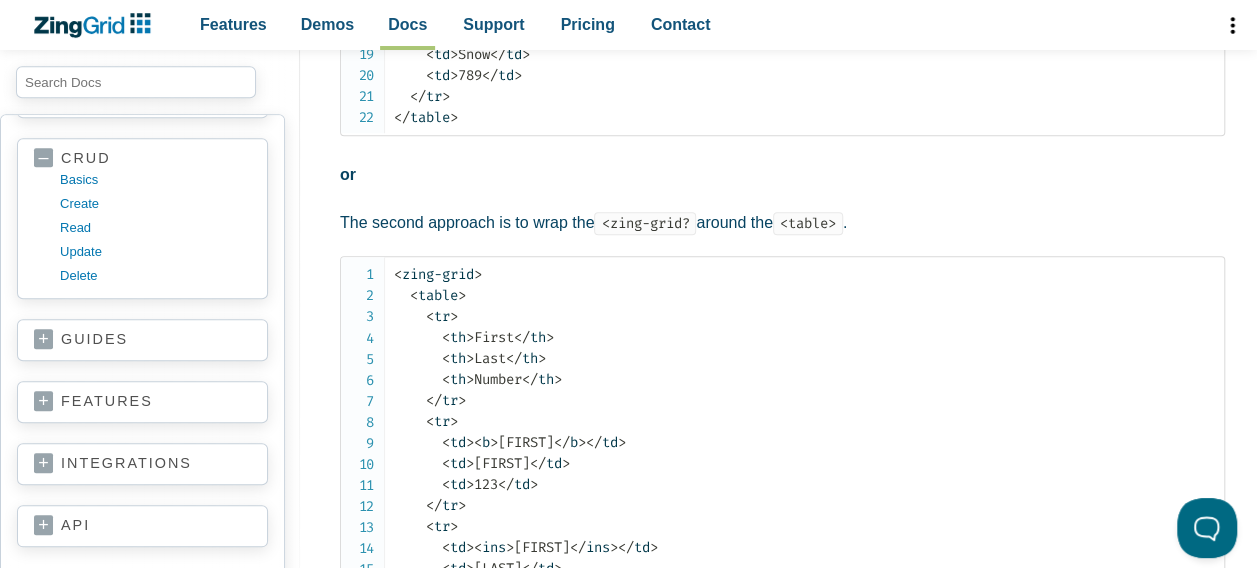 scroll, scrollTop: 548, scrollLeft: 0, axis: vertical 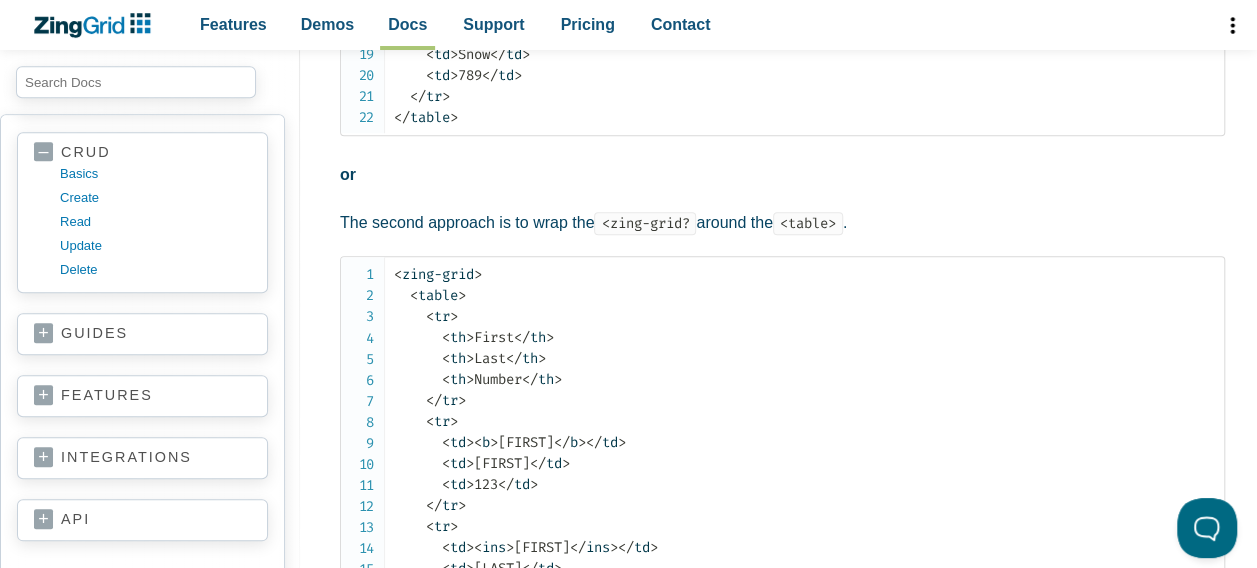 click on "guides" at bounding box center (142, 334) 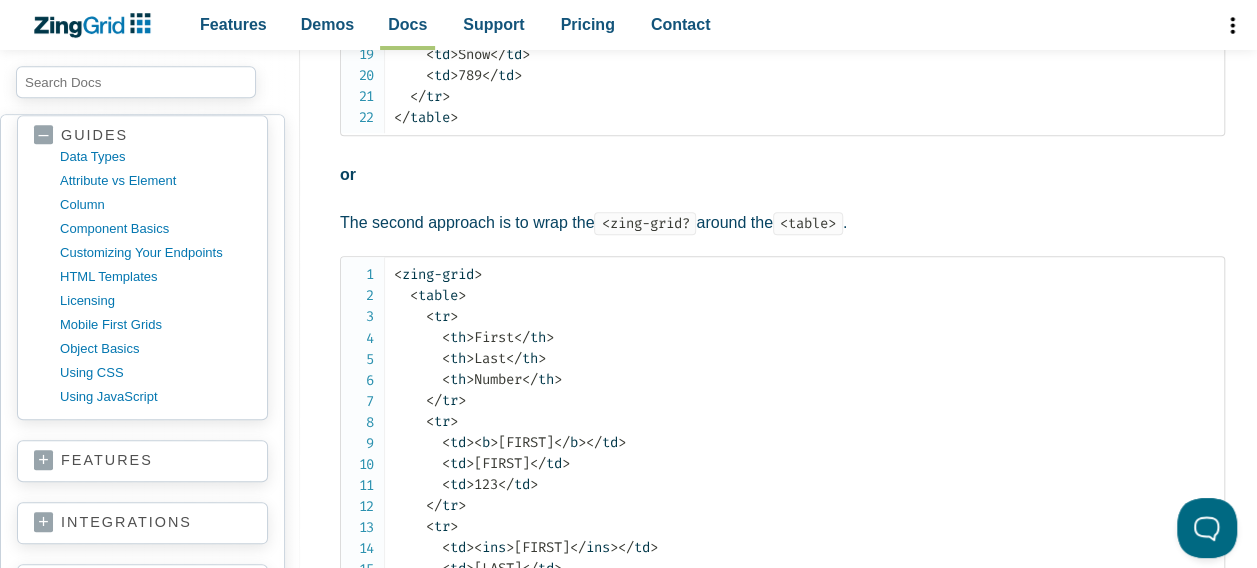 scroll, scrollTop: 747, scrollLeft: 0, axis: vertical 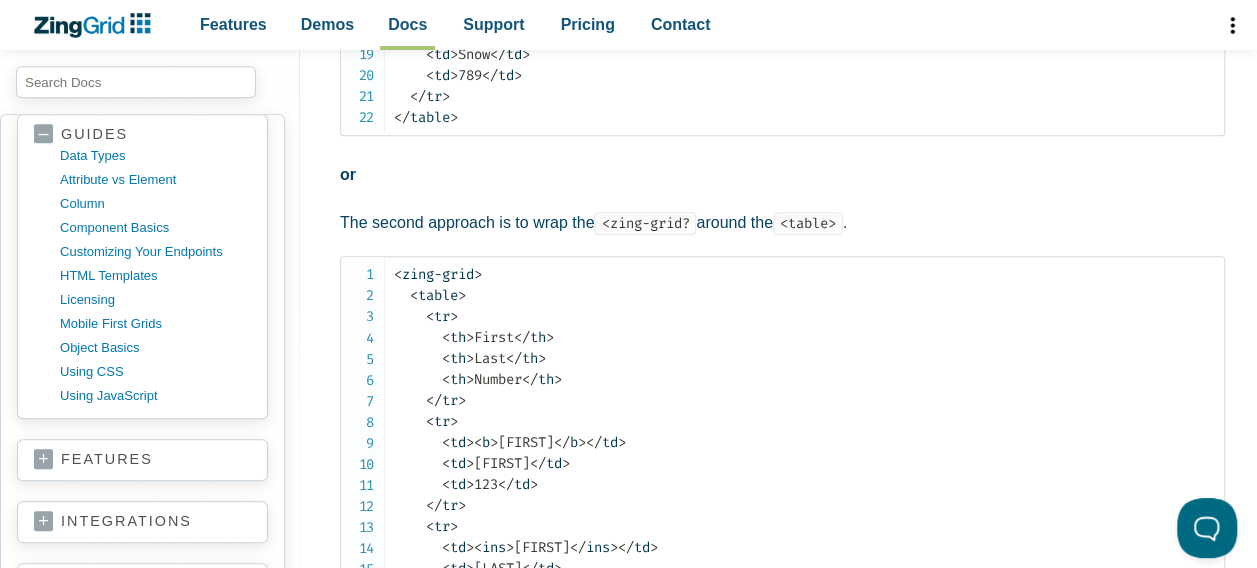 click on "features" at bounding box center [142, 460] 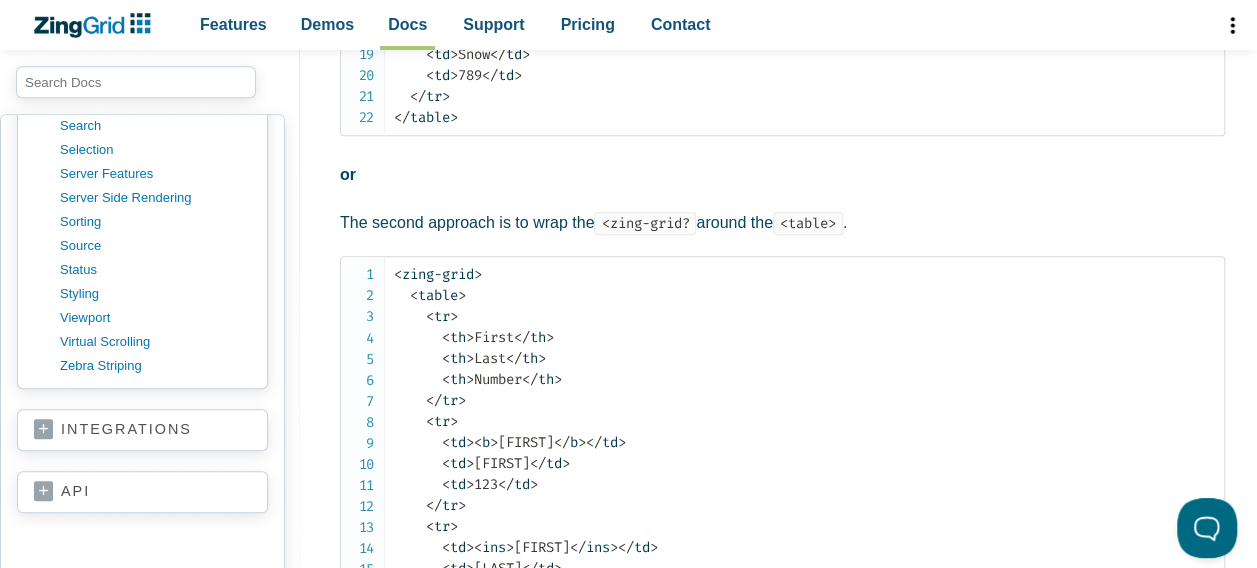 scroll, scrollTop: 1997, scrollLeft: 0, axis: vertical 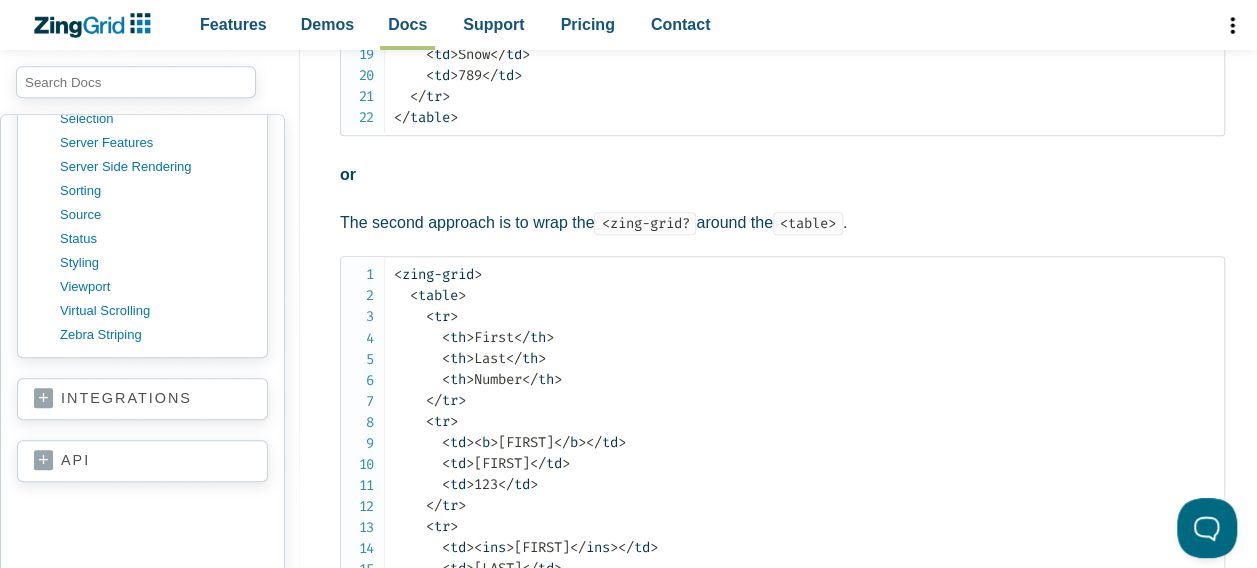 click on "integrations" at bounding box center (142, 399) 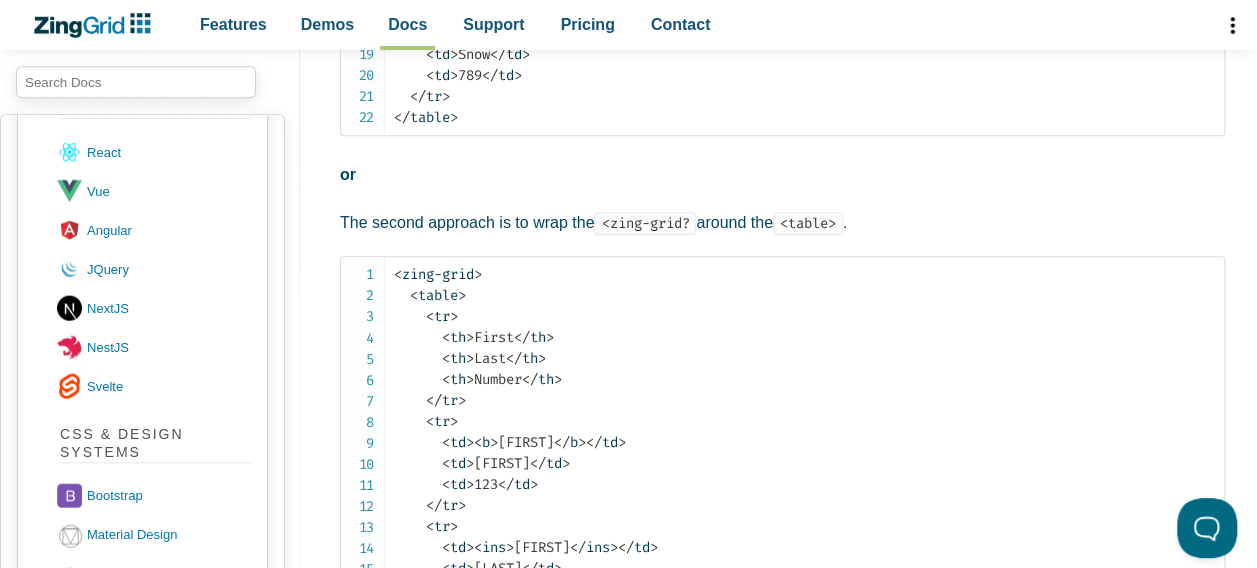 scroll, scrollTop: 2569, scrollLeft: 0, axis: vertical 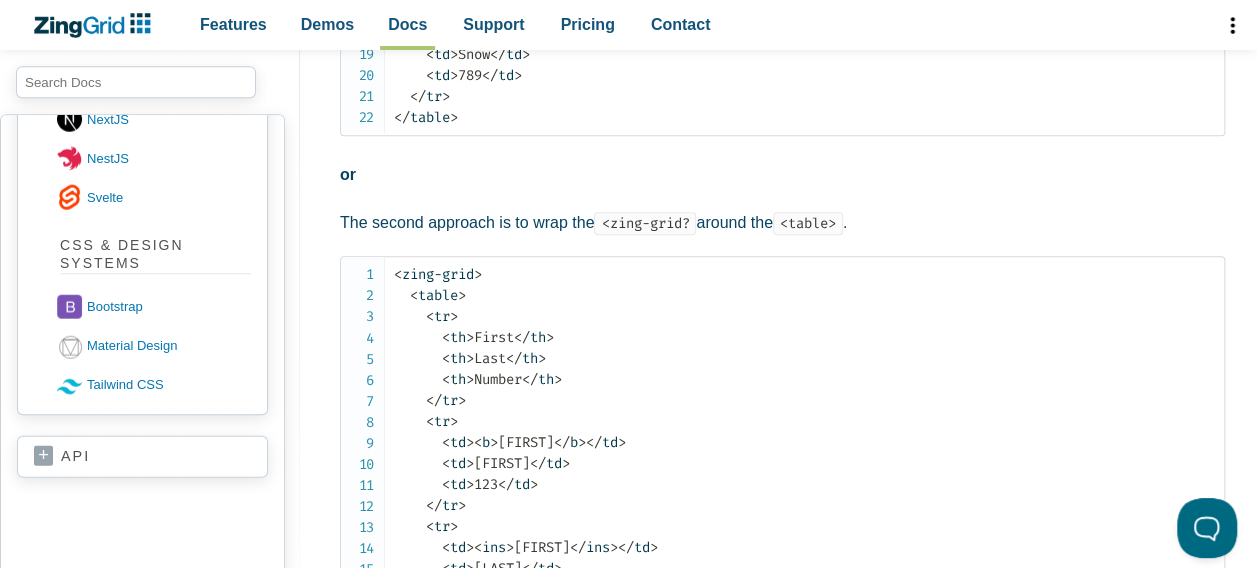 click on "api" at bounding box center [142, 456] 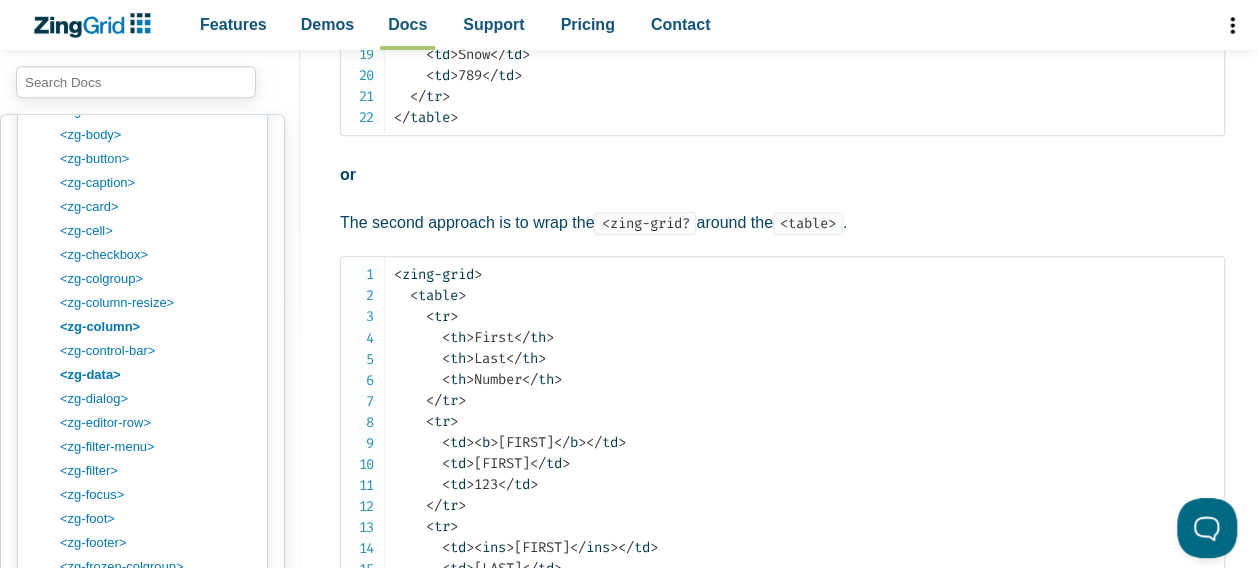 scroll, scrollTop: 3186, scrollLeft: 0, axis: vertical 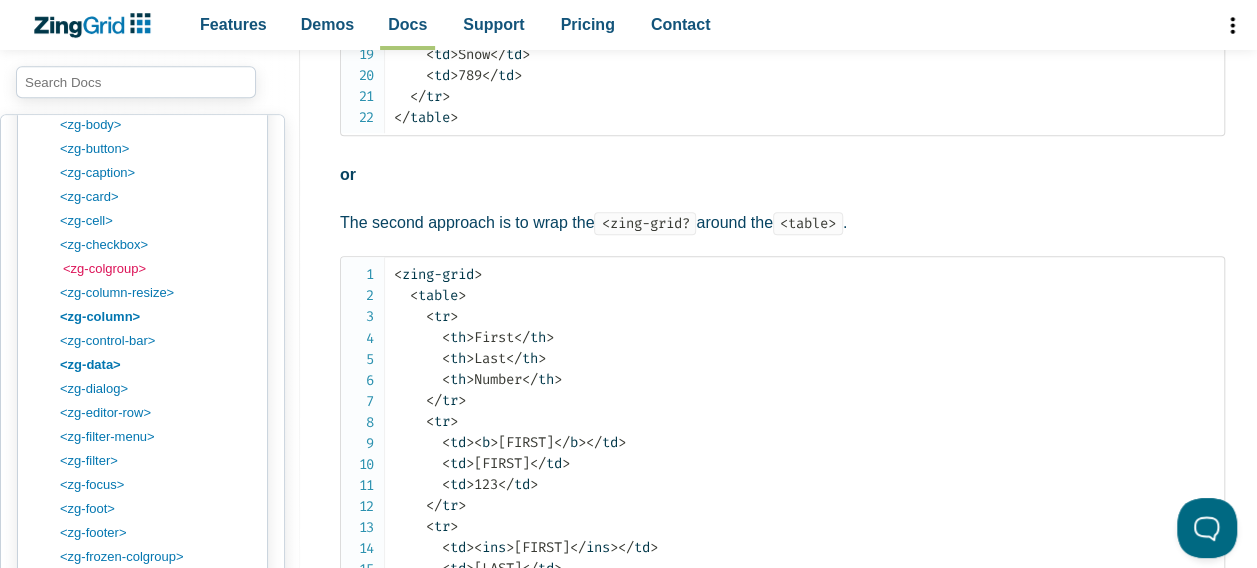 click on "<zg-colgroup>" at bounding box center [158, 269] 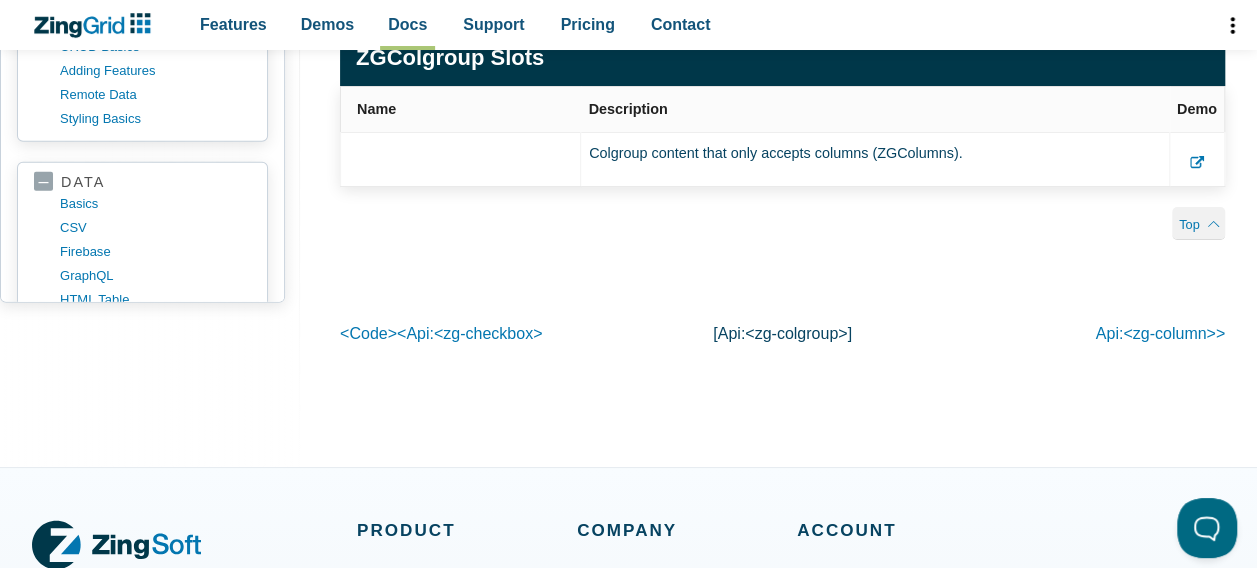 scroll, scrollTop: 2476, scrollLeft: 0, axis: vertical 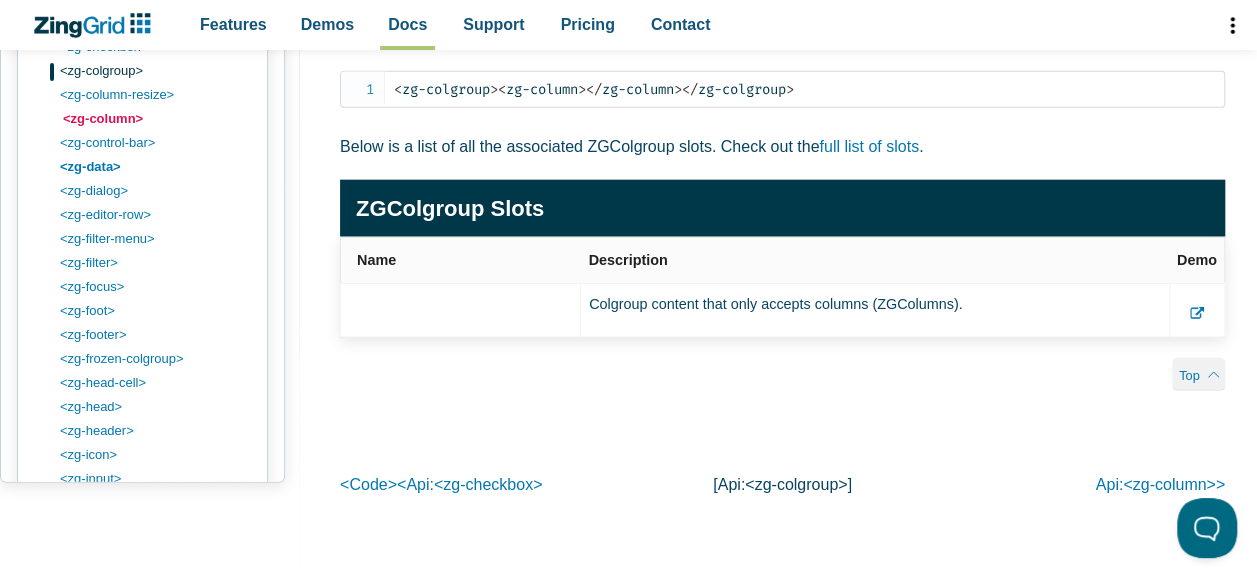 click on "<zg-column>" at bounding box center (158, 119) 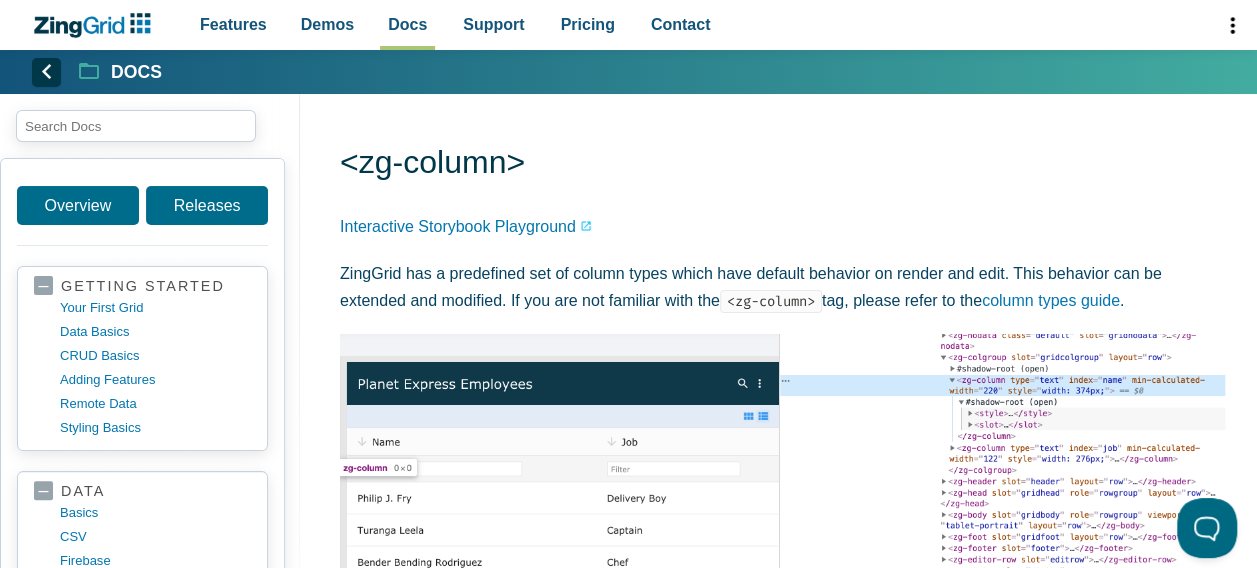 scroll, scrollTop: 0, scrollLeft: 0, axis: both 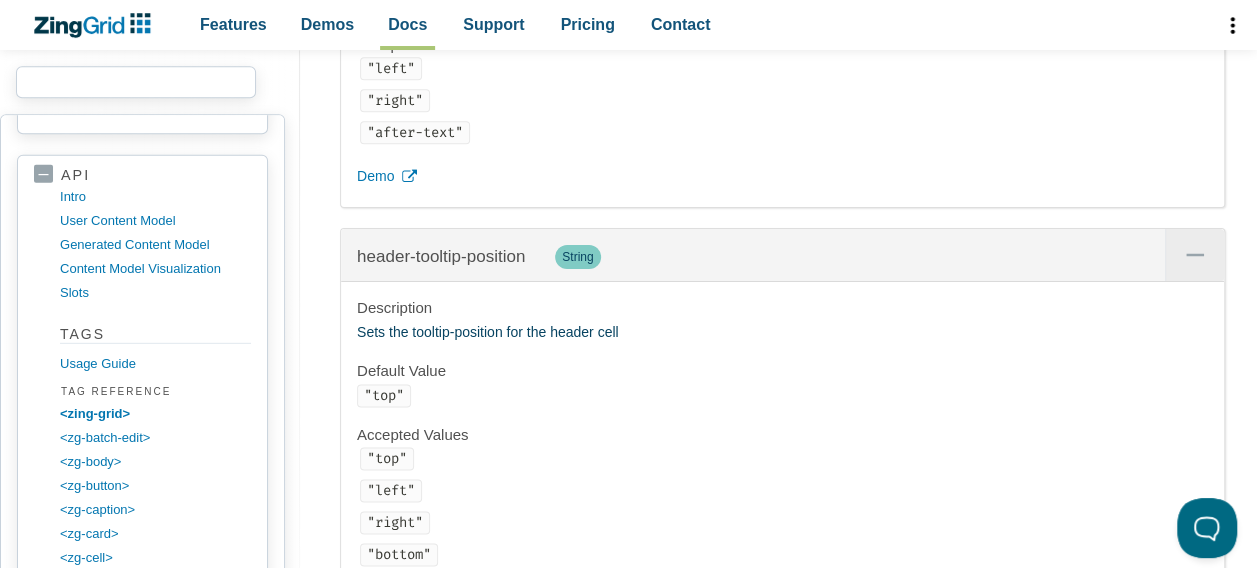 click at bounding box center [136, 82] 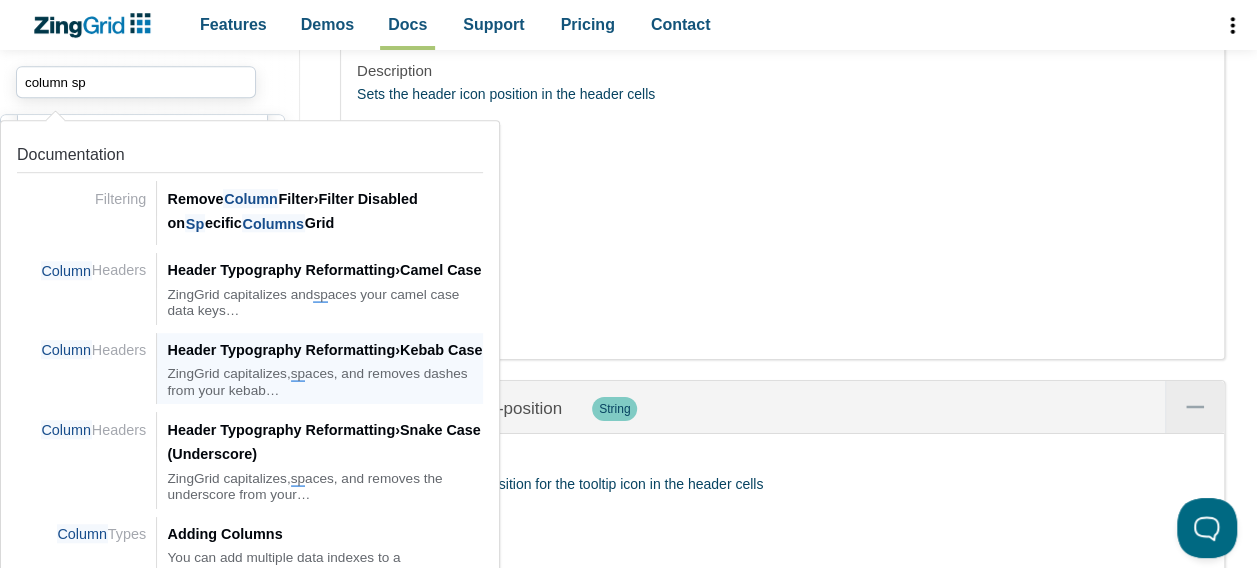 scroll, scrollTop: 19326, scrollLeft: 0, axis: vertical 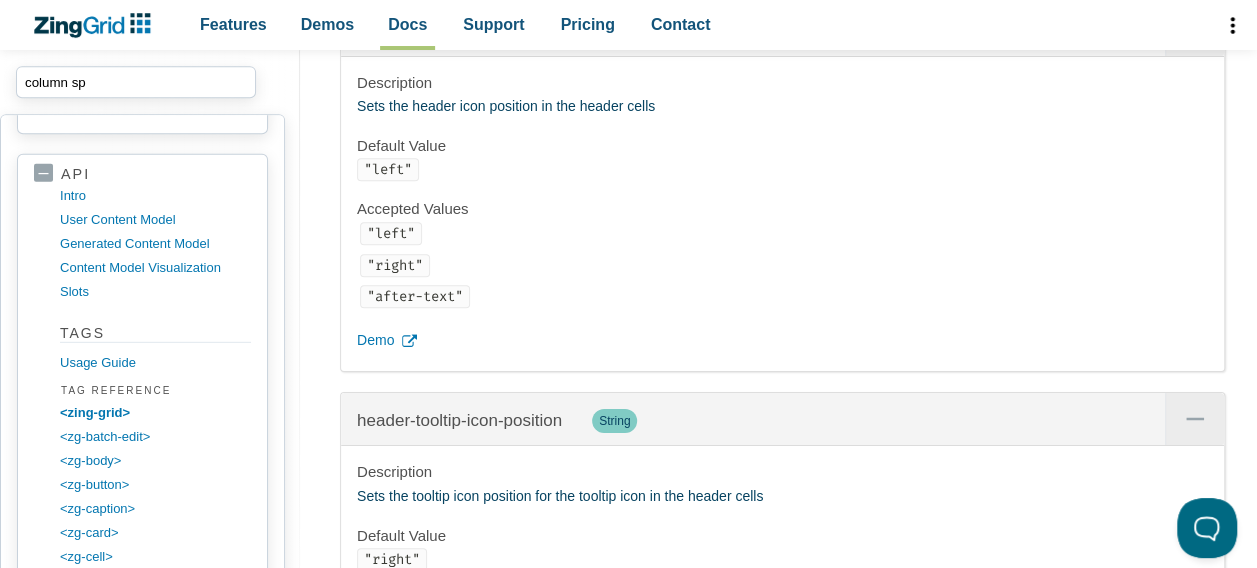 click on "align
String
Description
Aligns the contents of the cell
Default Value
"left"
Accepted Values
"center"
"left"
"right"
Demo
array-index
String
Description
Default Value
N/A
Accepted Values
""" at bounding box center [782, 4459] 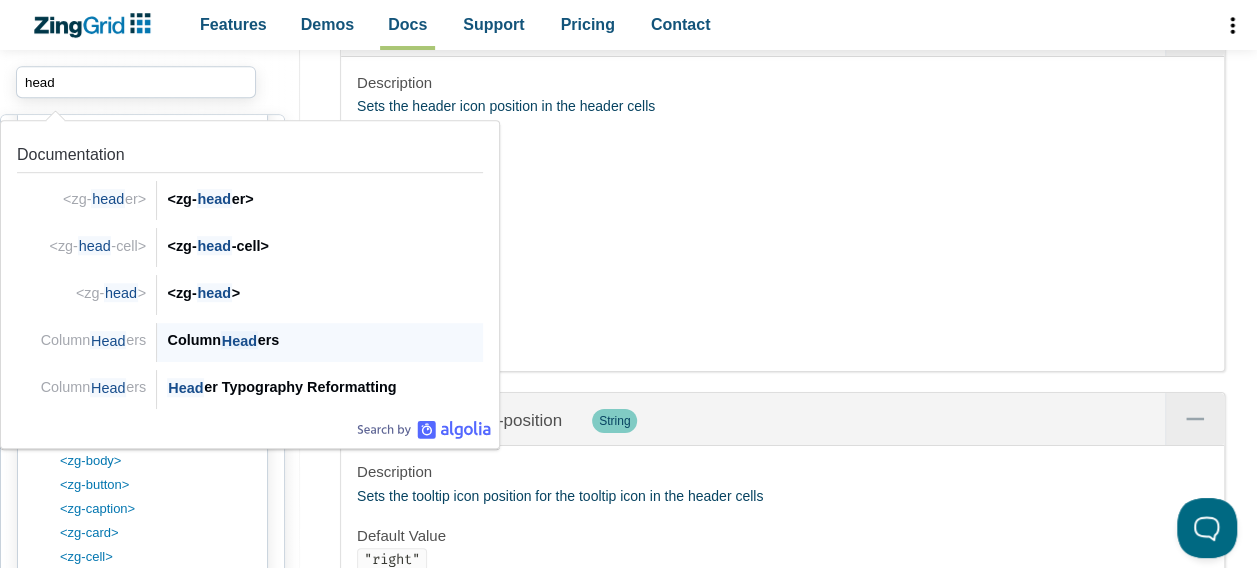 click on "Head" at bounding box center [239, 340] 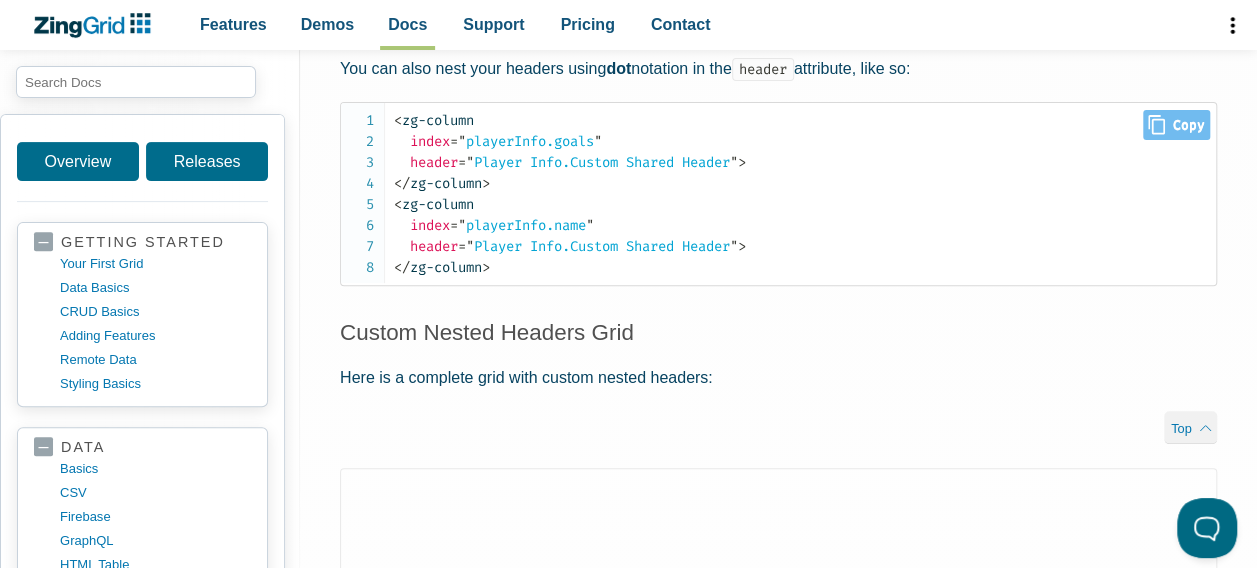 scroll, scrollTop: 4004, scrollLeft: 0, axis: vertical 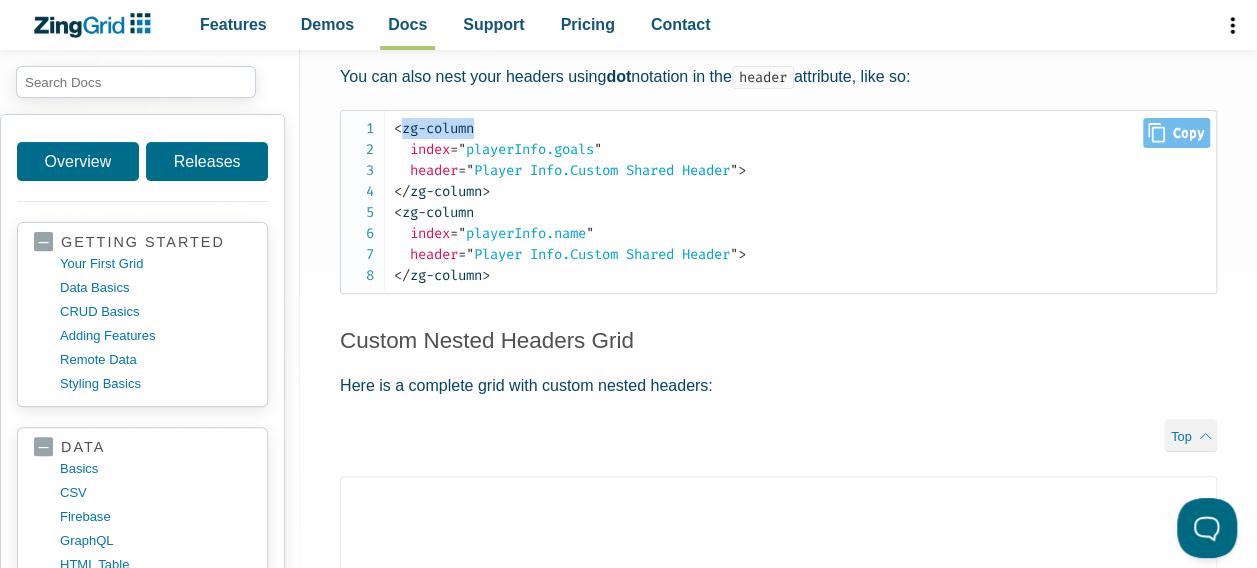 drag, startPoint x: 400, startPoint y: 120, endPoint x: 477, endPoint y: 122, distance: 77.02597 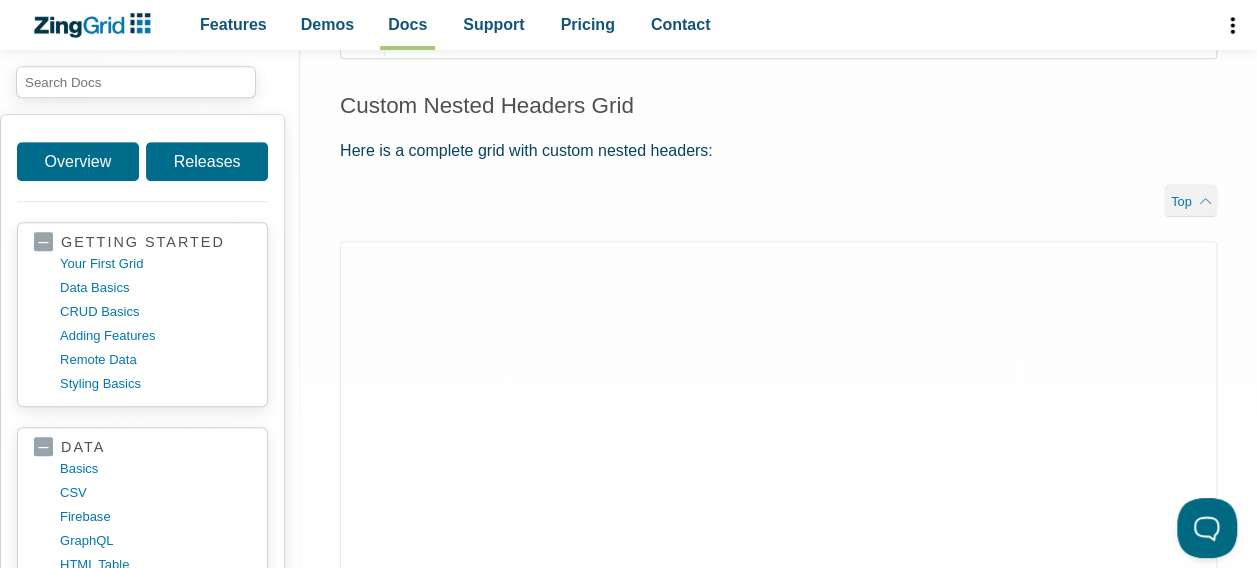 scroll, scrollTop: 4230, scrollLeft: 0, axis: vertical 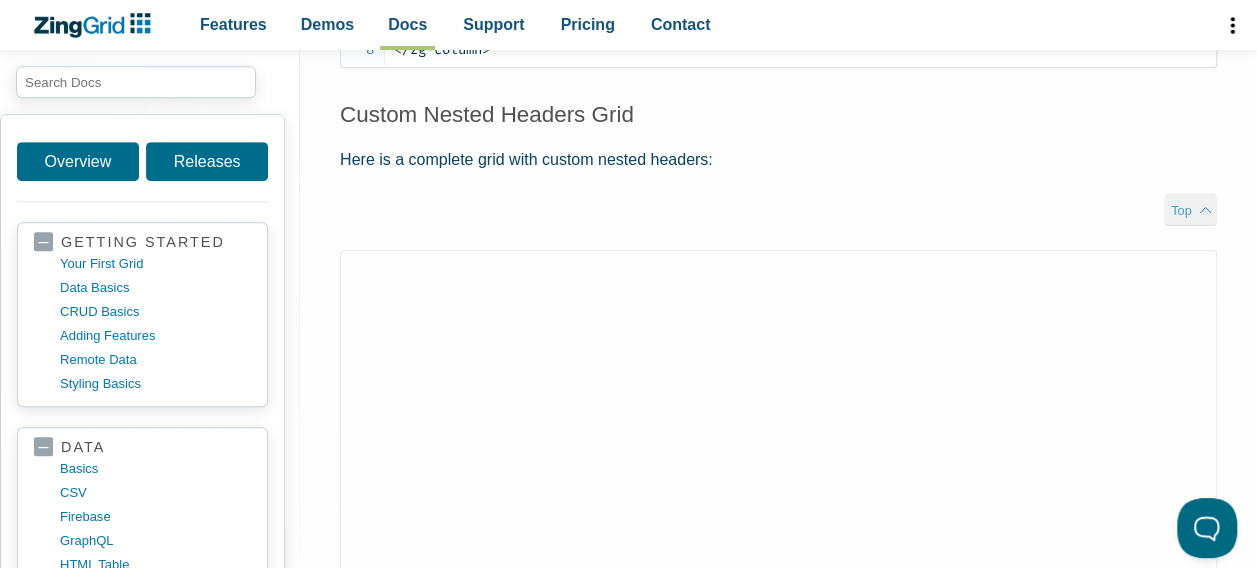 click on "Top" at bounding box center [1190, 209] 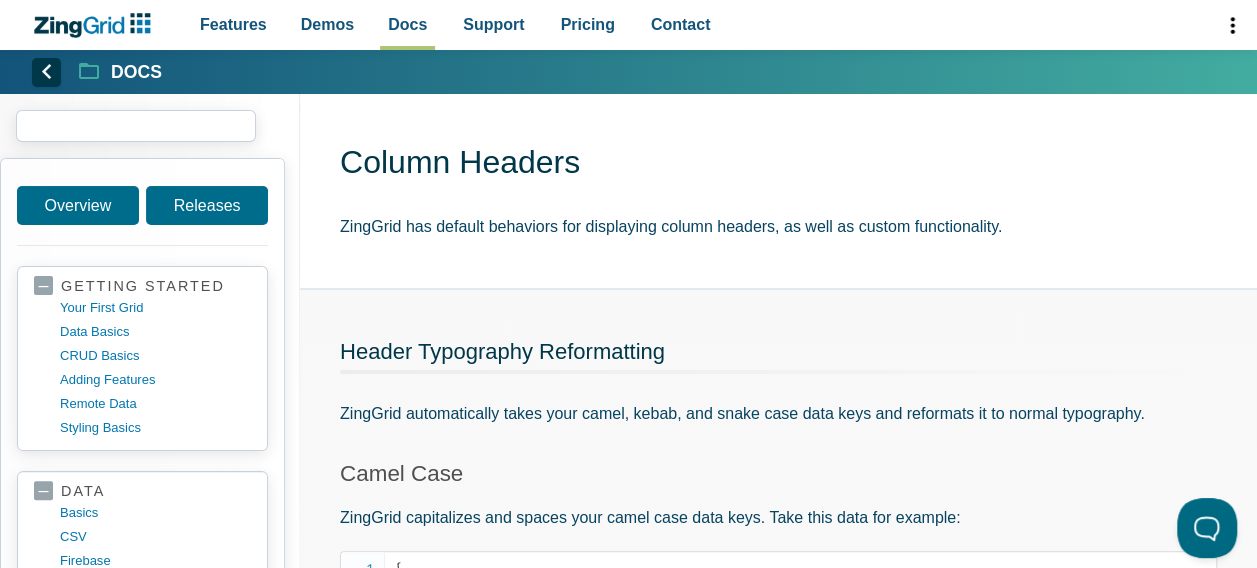 click at bounding box center (136, 126) 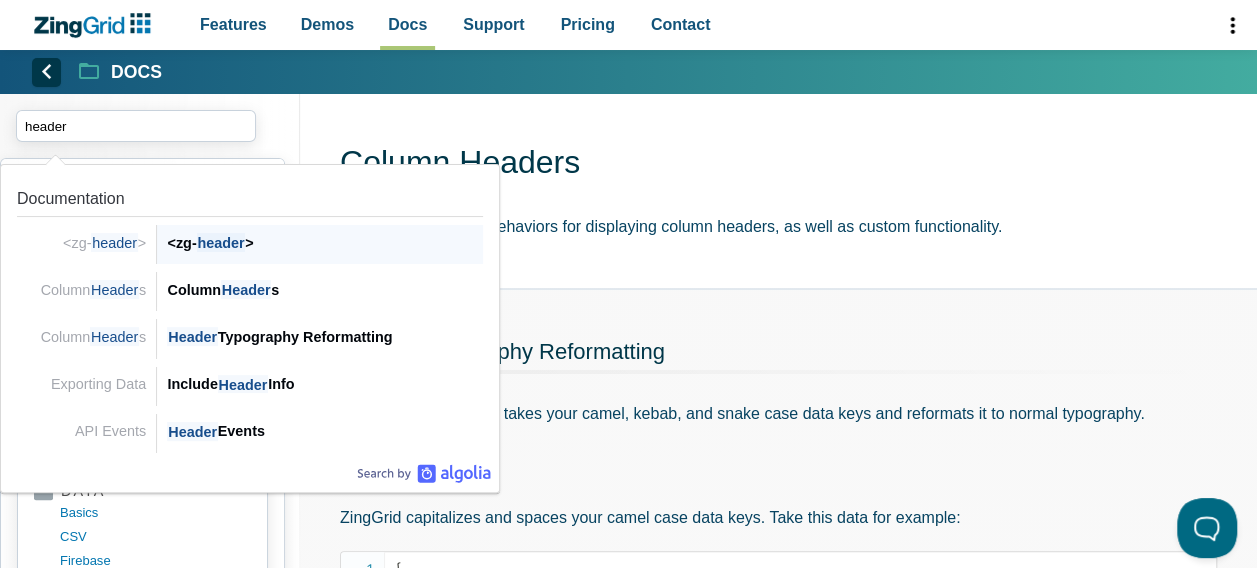 click on "header" at bounding box center [221, 242] 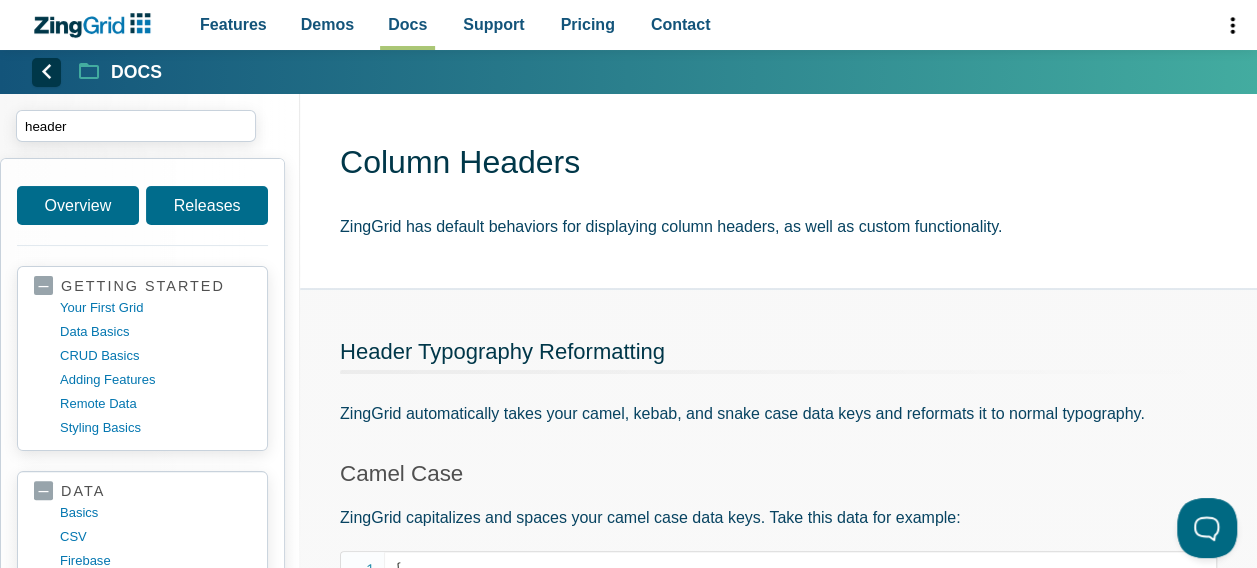 type on "header" 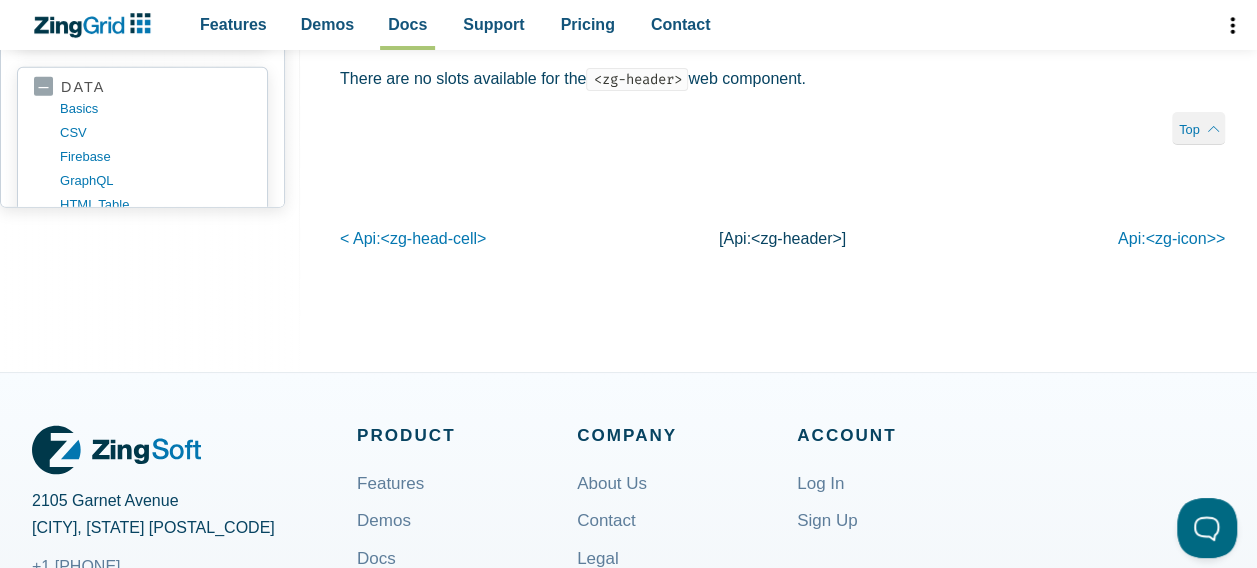 scroll, scrollTop: 3040, scrollLeft: 0, axis: vertical 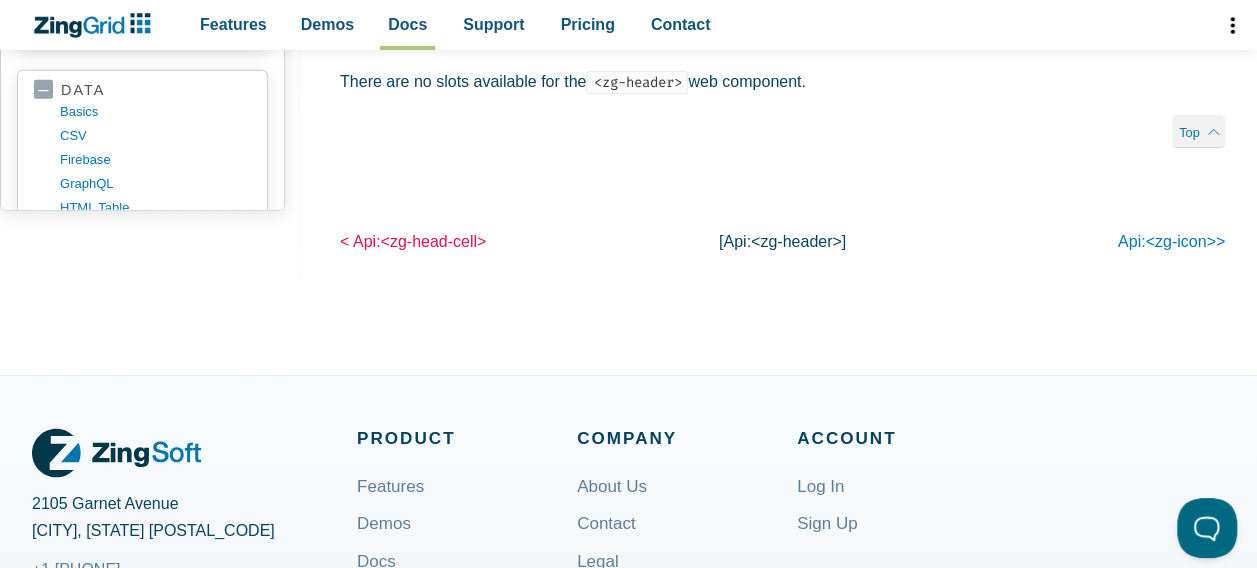 click on "<zg-head-cell>" at bounding box center (433, 241) 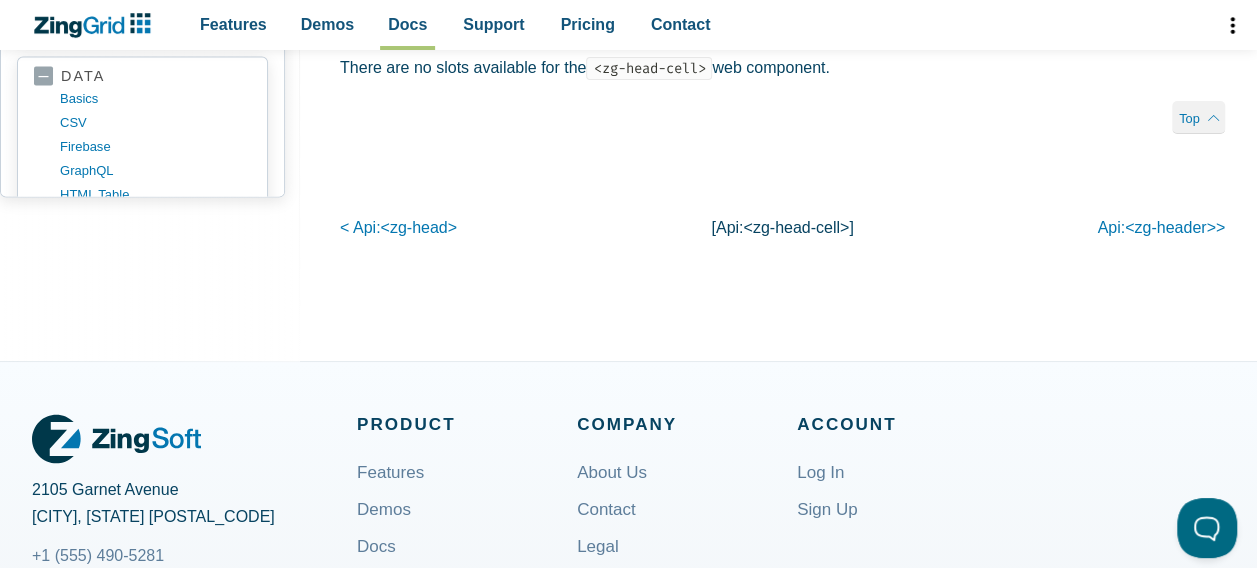 scroll, scrollTop: 5562, scrollLeft: 0, axis: vertical 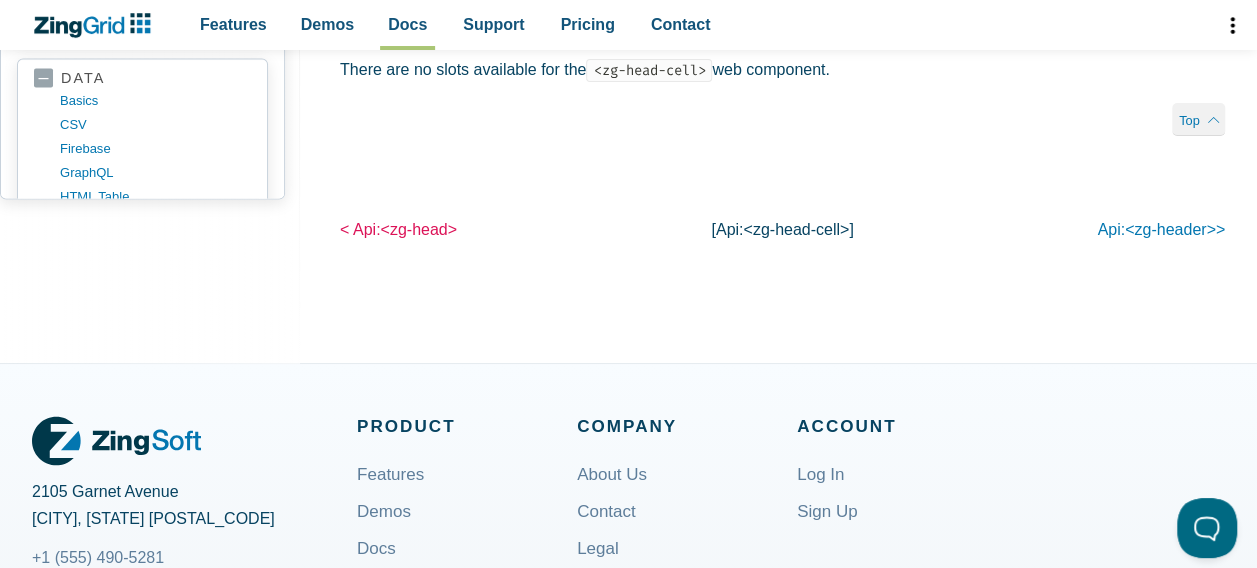 click on "<zg-head>" at bounding box center (418, 229) 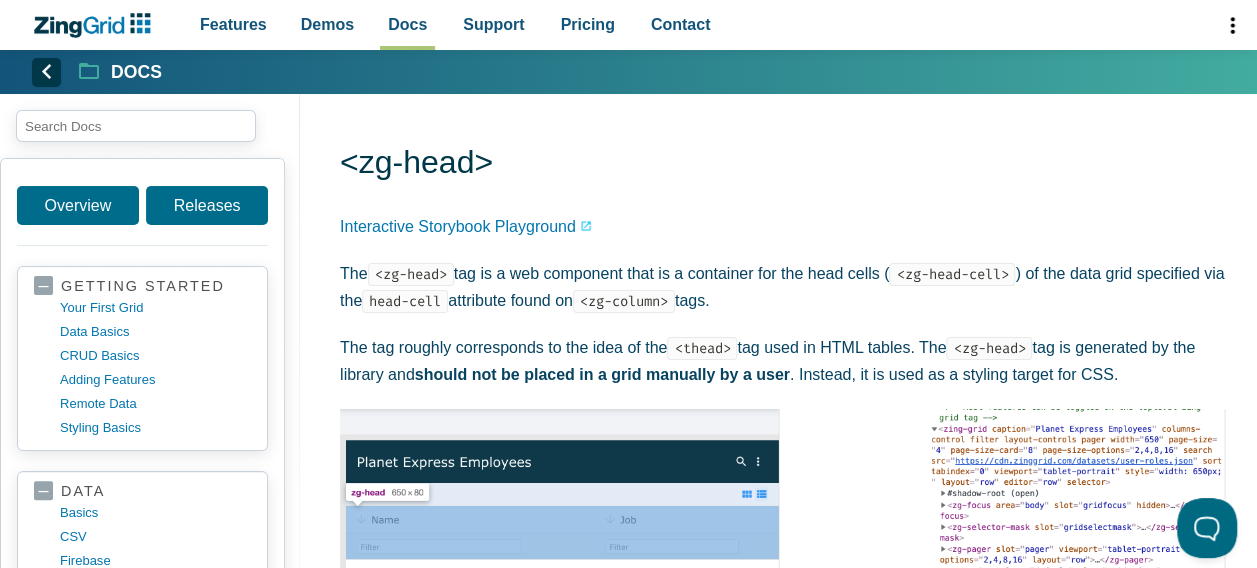 scroll, scrollTop: 0, scrollLeft: 0, axis: both 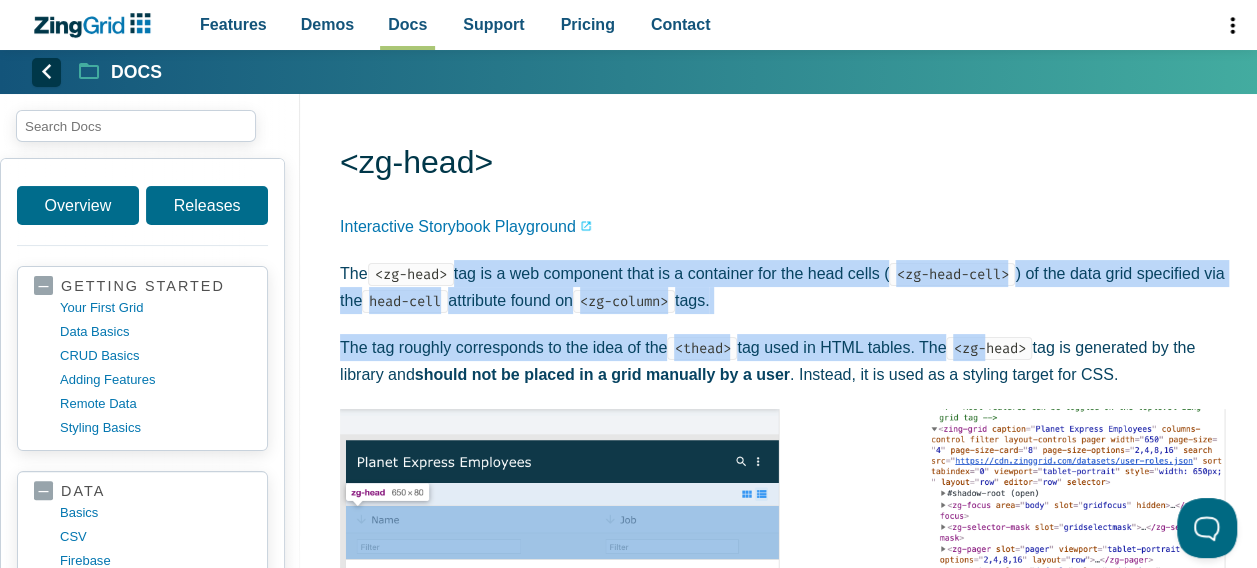 drag, startPoint x: 450, startPoint y: 274, endPoint x: 1004, endPoint y: 361, distance: 560.7896 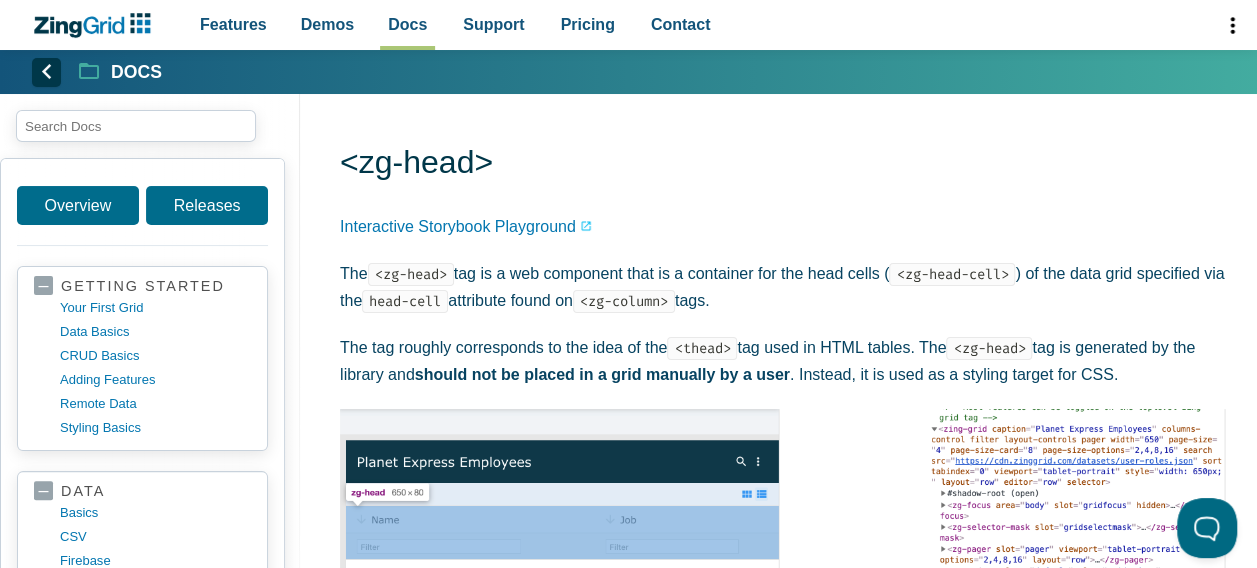 drag, startPoint x: 1004, startPoint y: 361, endPoint x: 1016, endPoint y: 358, distance: 12.369317 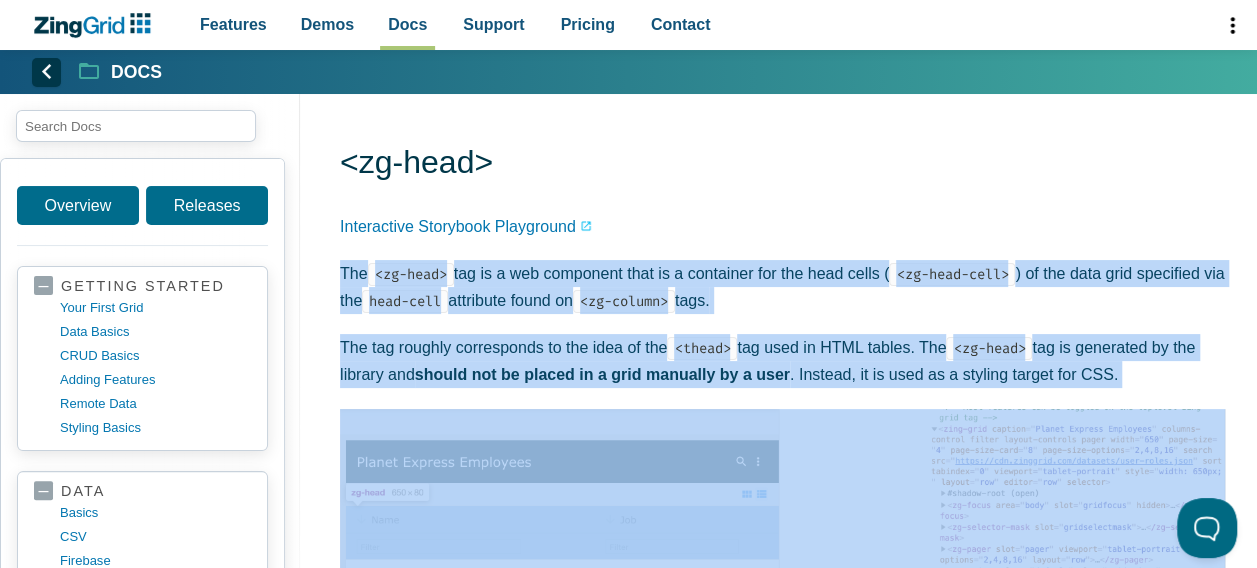 drag, startPoint x: 343, startPoint y: 272, endPoint x: 617, endPoint y: 391, distance: 298.72562 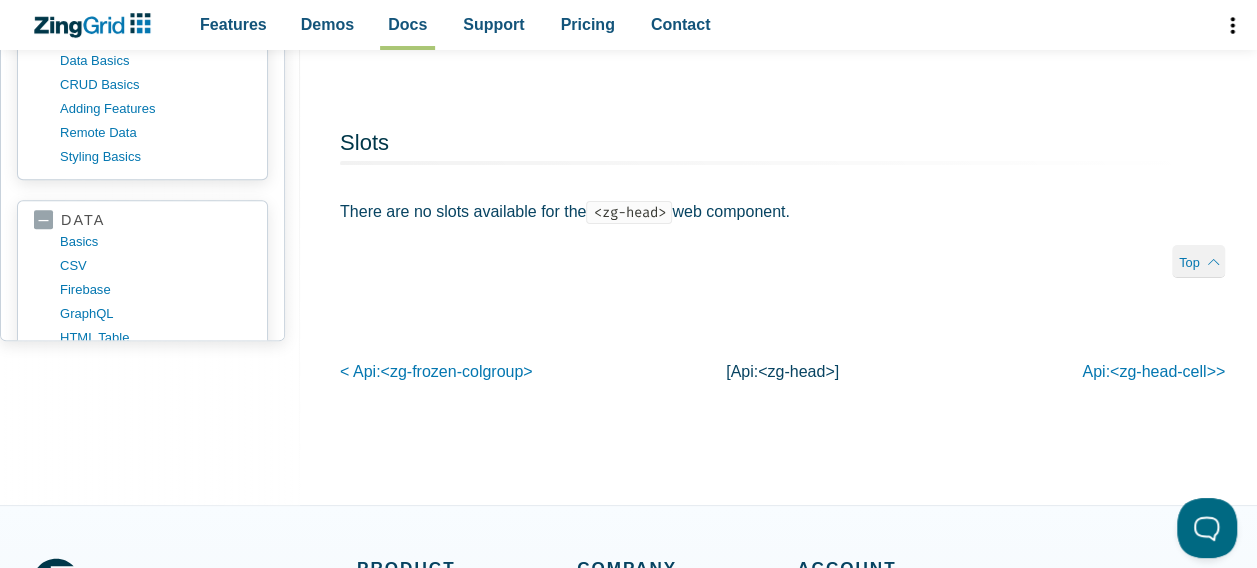 scroll, scrollTop: 4286, scrollLeft: 0, axis: vertical 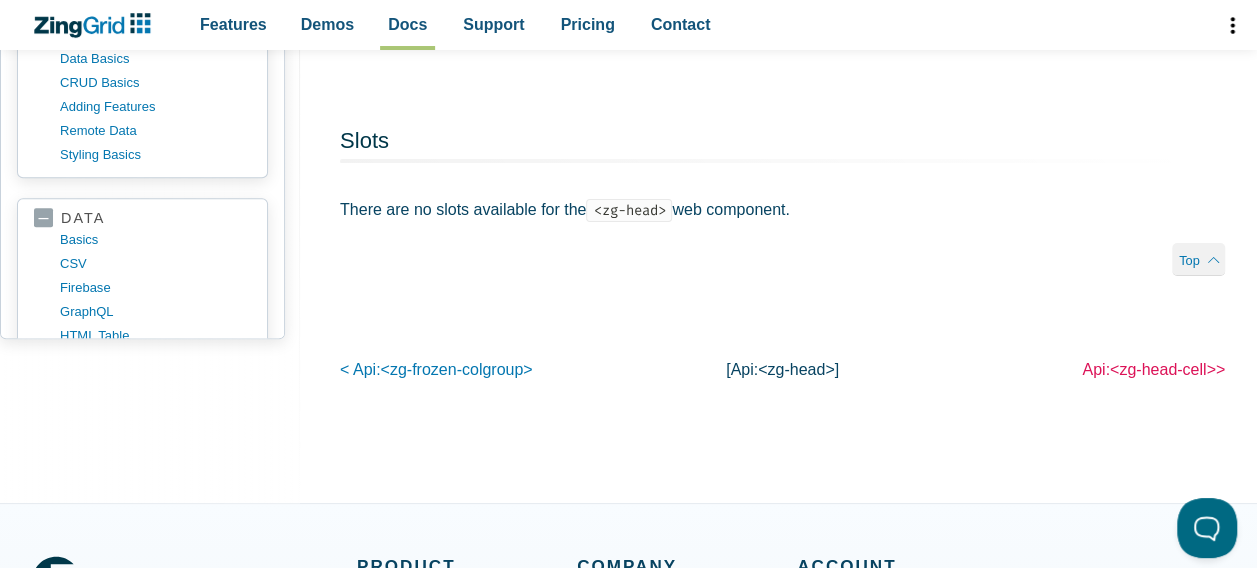click on "<zg-head-cell>" at bounding box center [1163, 369] 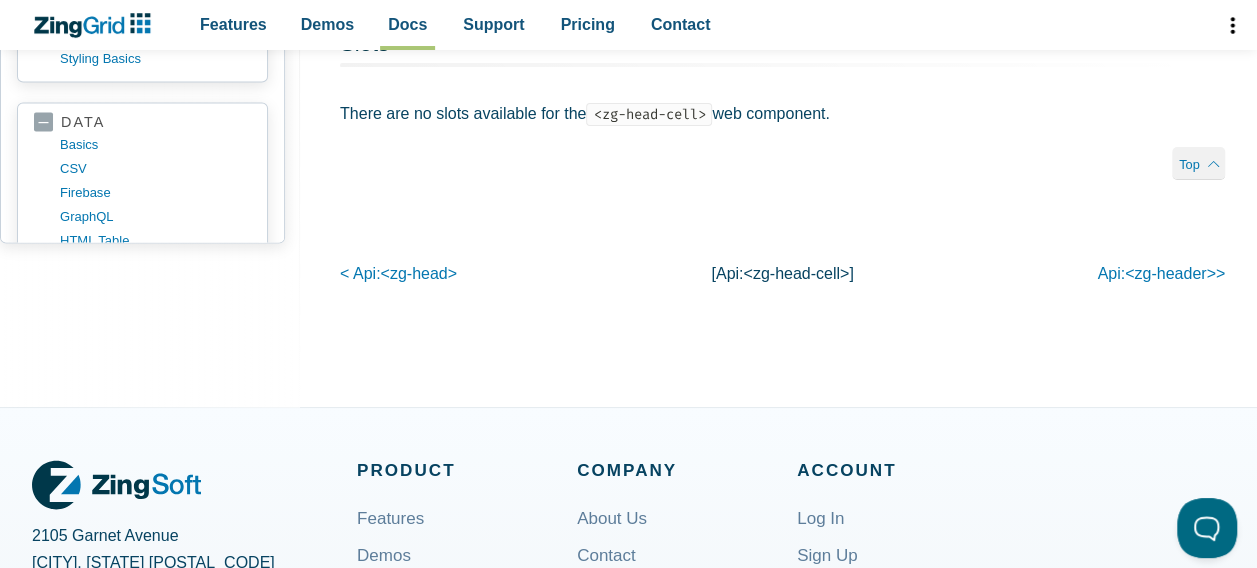 scroll, scrollTop: 5572, scrollLeft: 0, axis: vertical 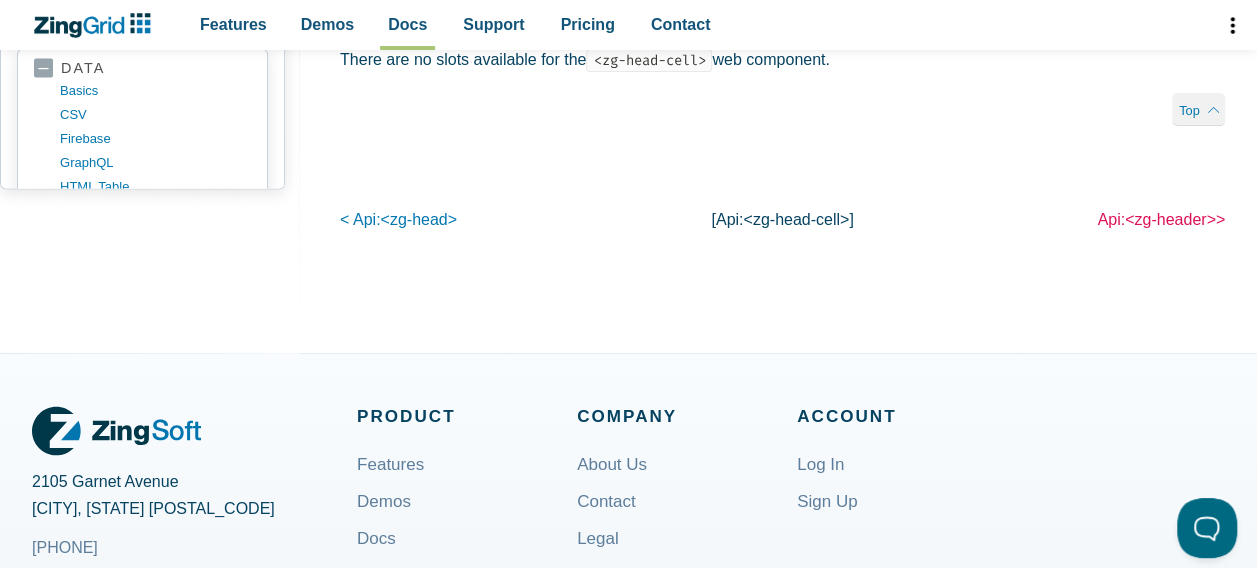click on "<zg-header>" at bounding box center (1170, 219) 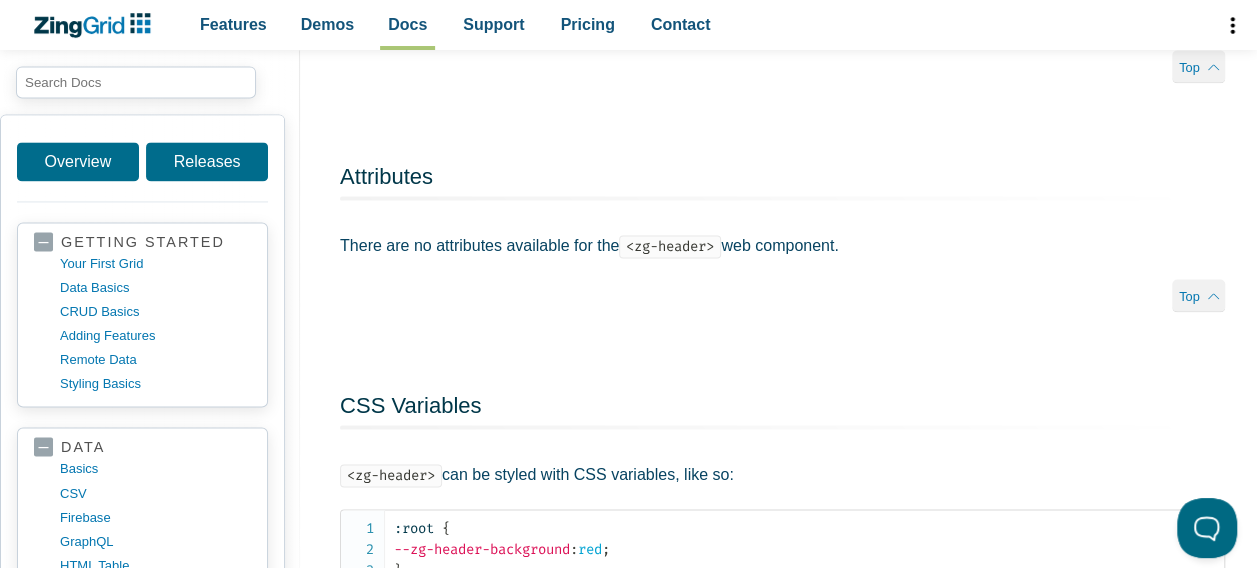 scroll, scrollTop: 0, scrollLeft: 0, axis: both 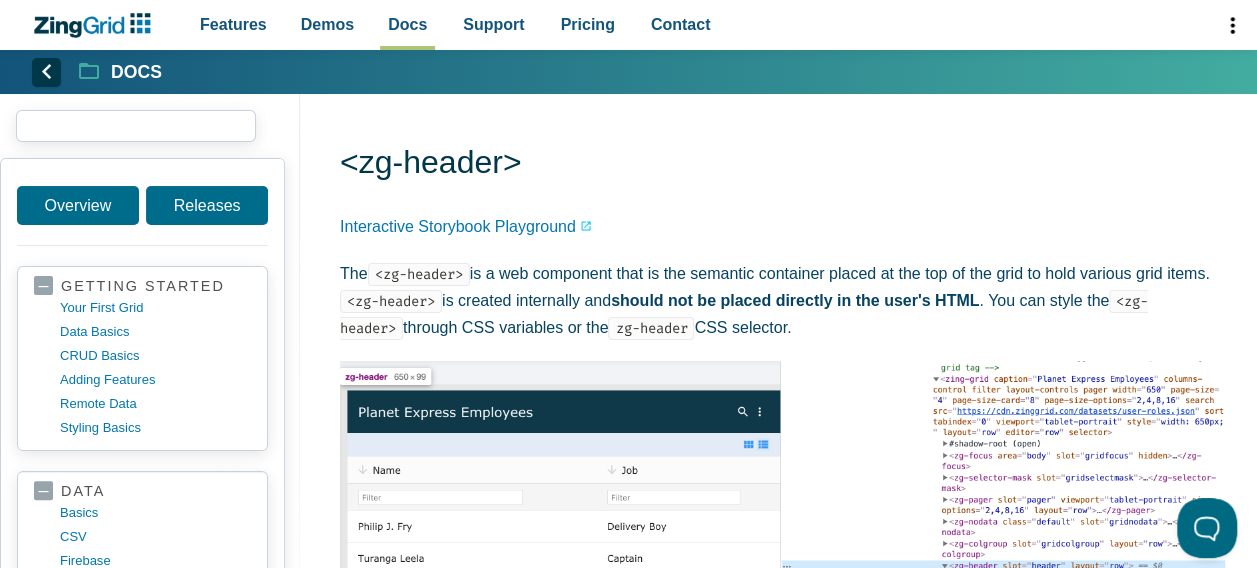 click at bounding box center [136, 126] 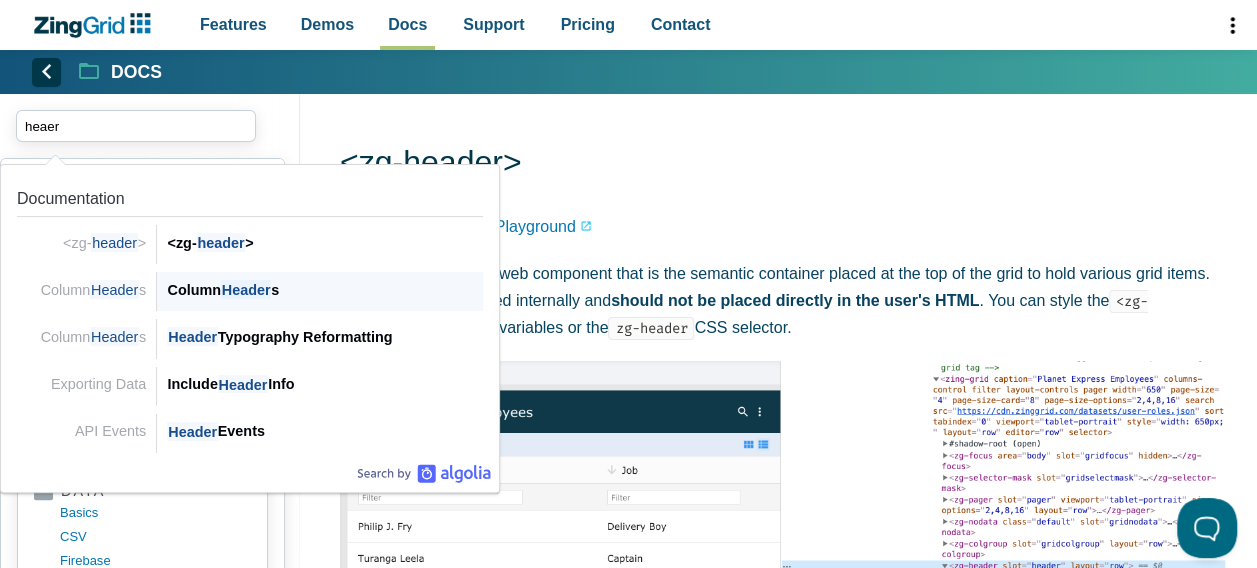 click on "Header" at bounding box center [246, 289] 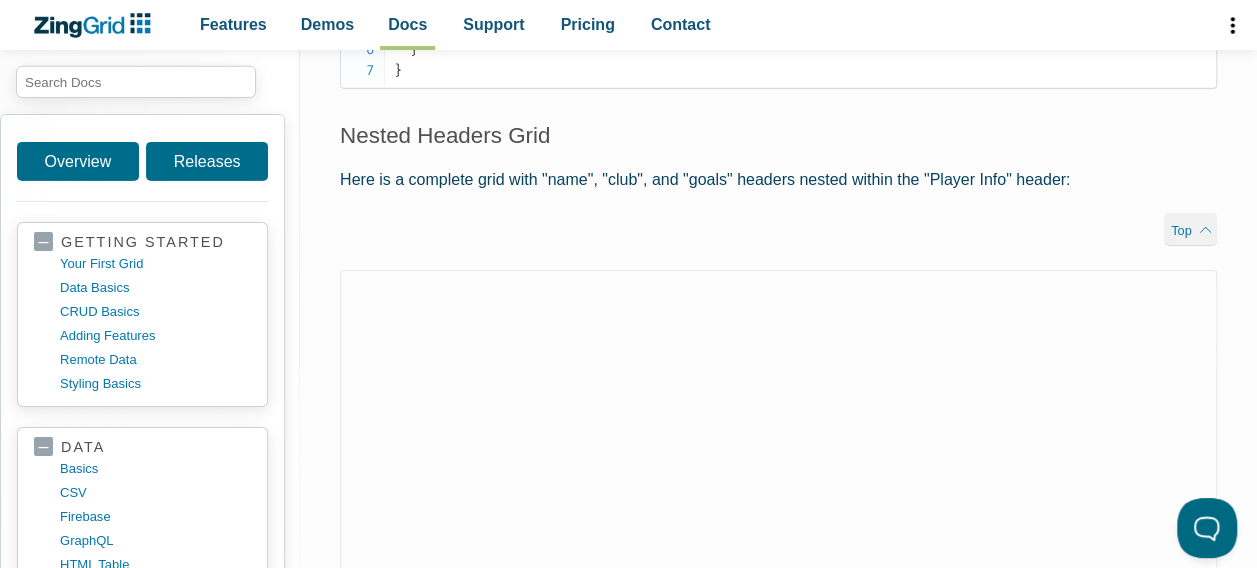 scroll, scrollTop: 3226, scrollLeft: 0, axis: vertical 